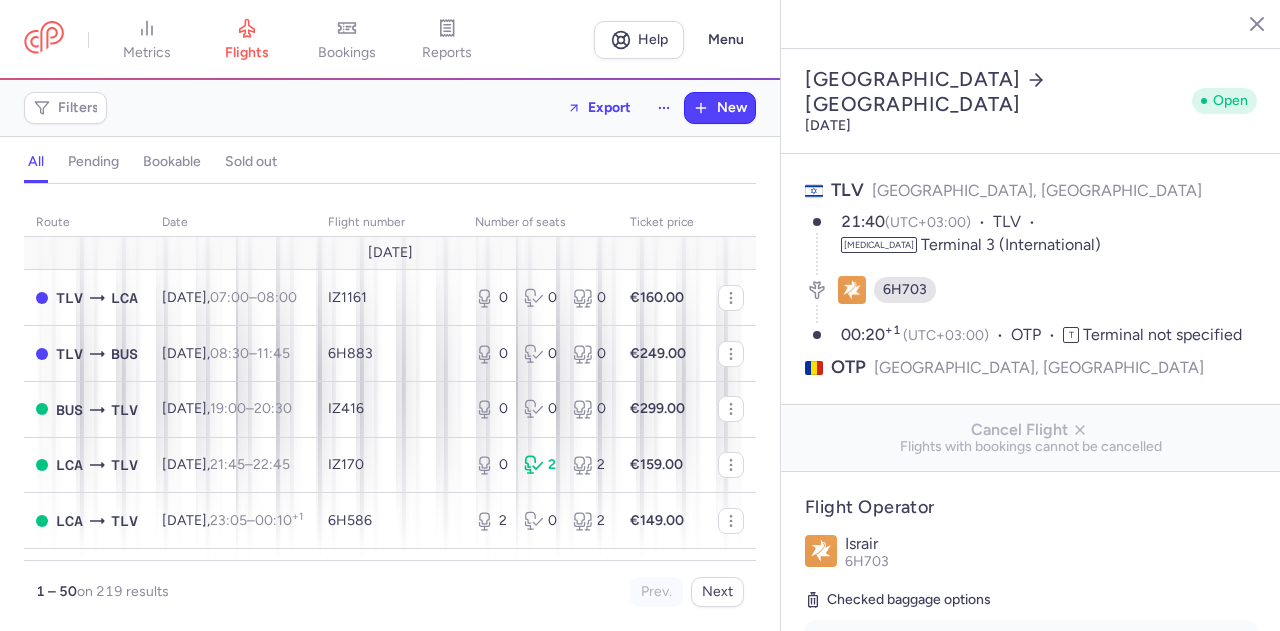 select on "days" 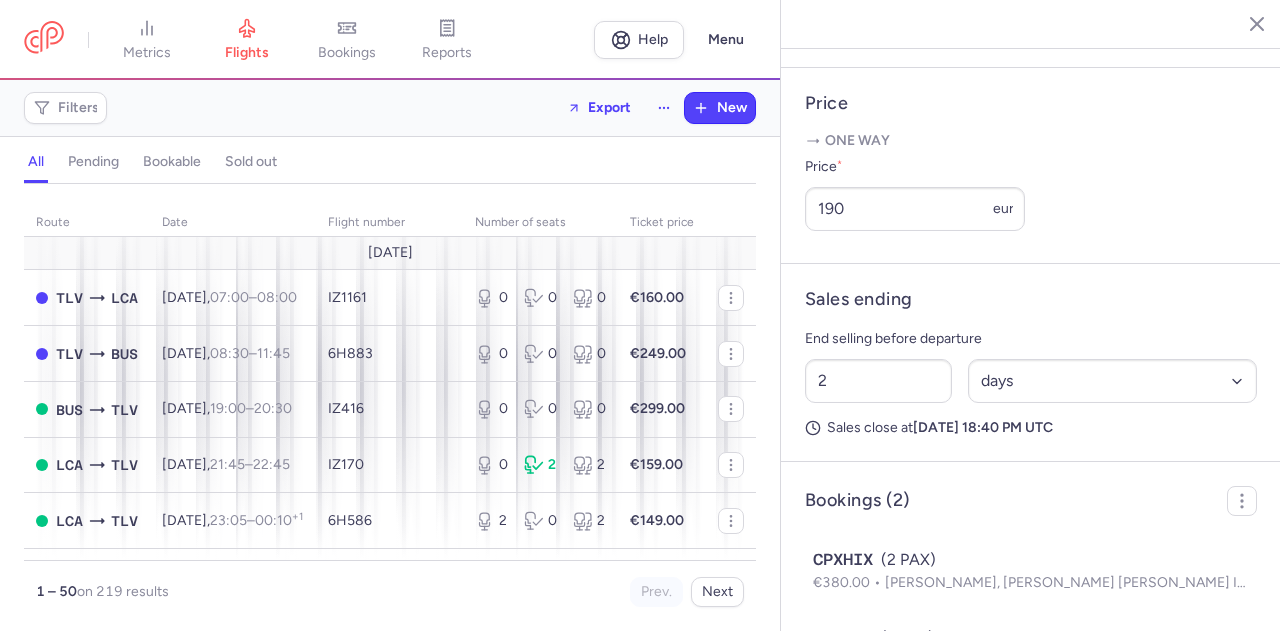 scroll, scrollTop: 800, scrollLeft: 0, axis: vertical 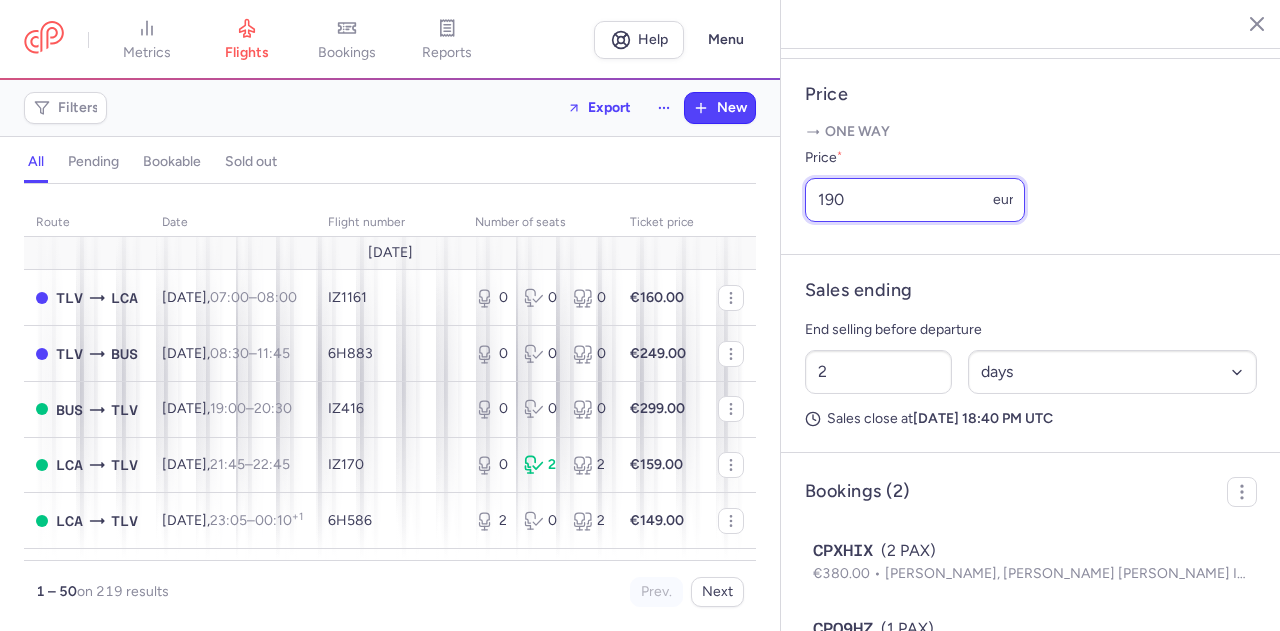 drag, startPoint x: 863, startPoint y: 250, endPoint x: 813, endPoint y: 241, distance: 50.803543 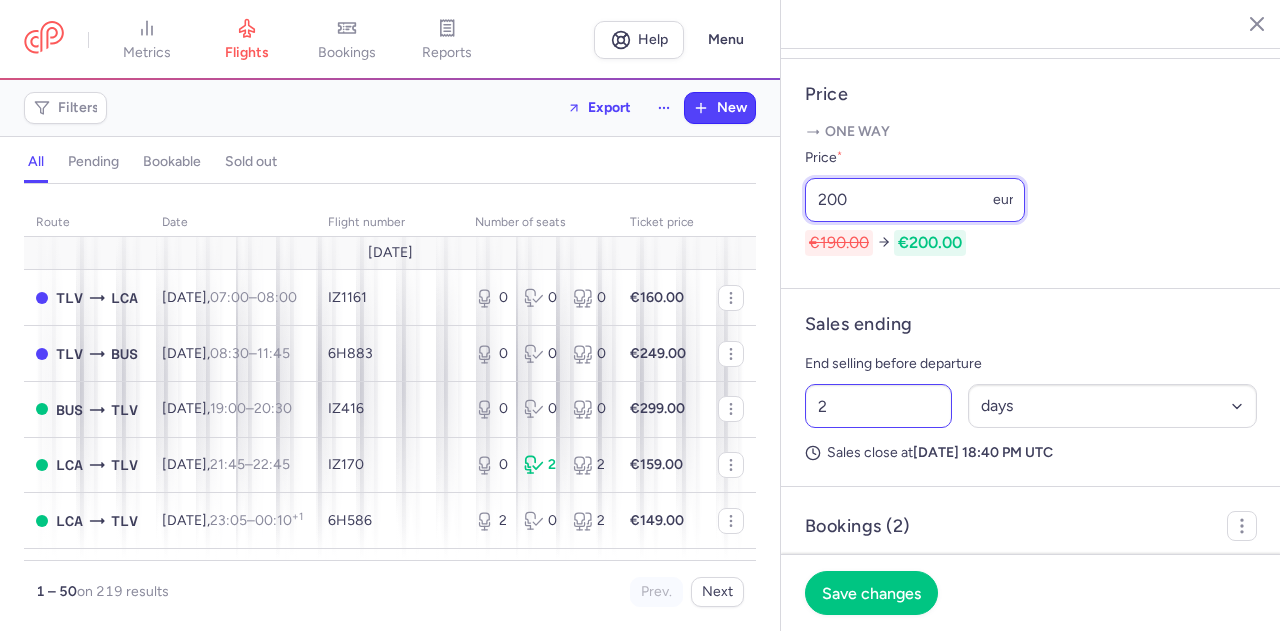 type on "200" 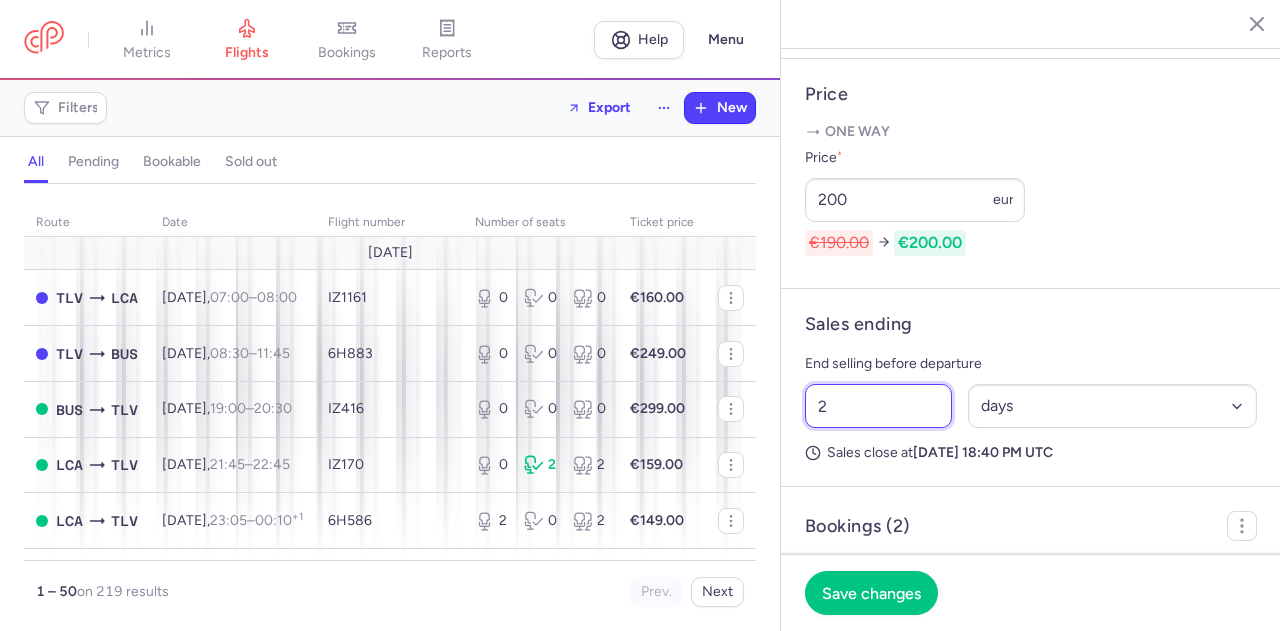drag, startPoint x: 838, startPoint y: 453, endPoint x: 805, endPoint y: 452, distance: 33.01515 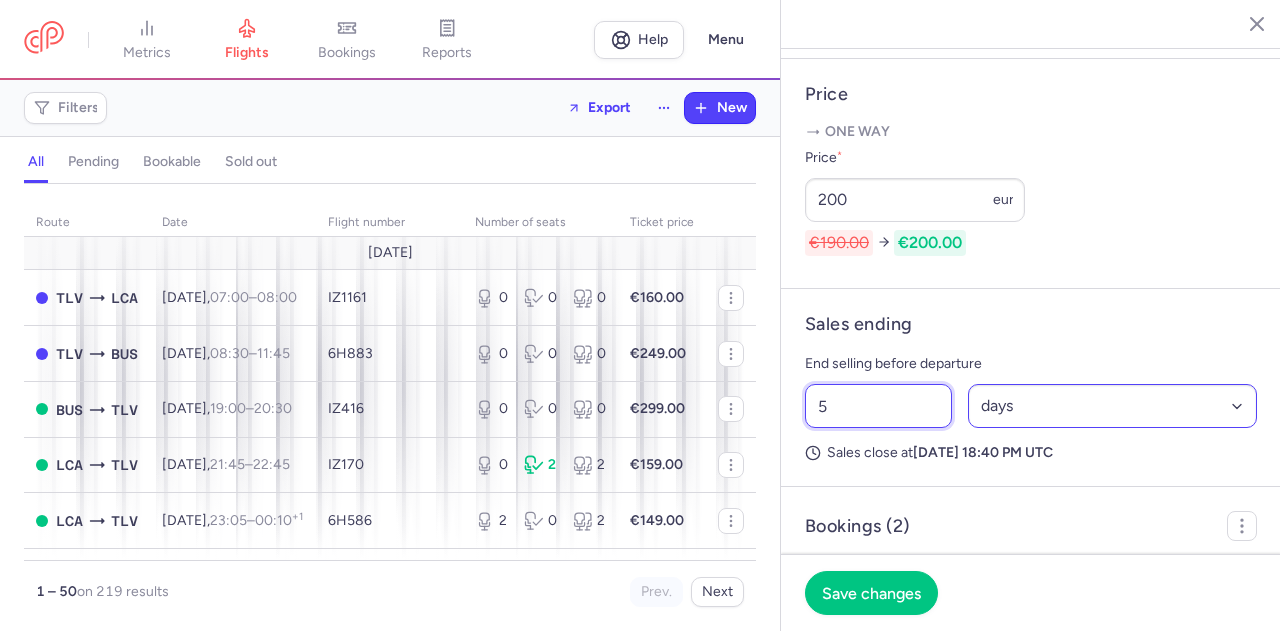 type on "5" 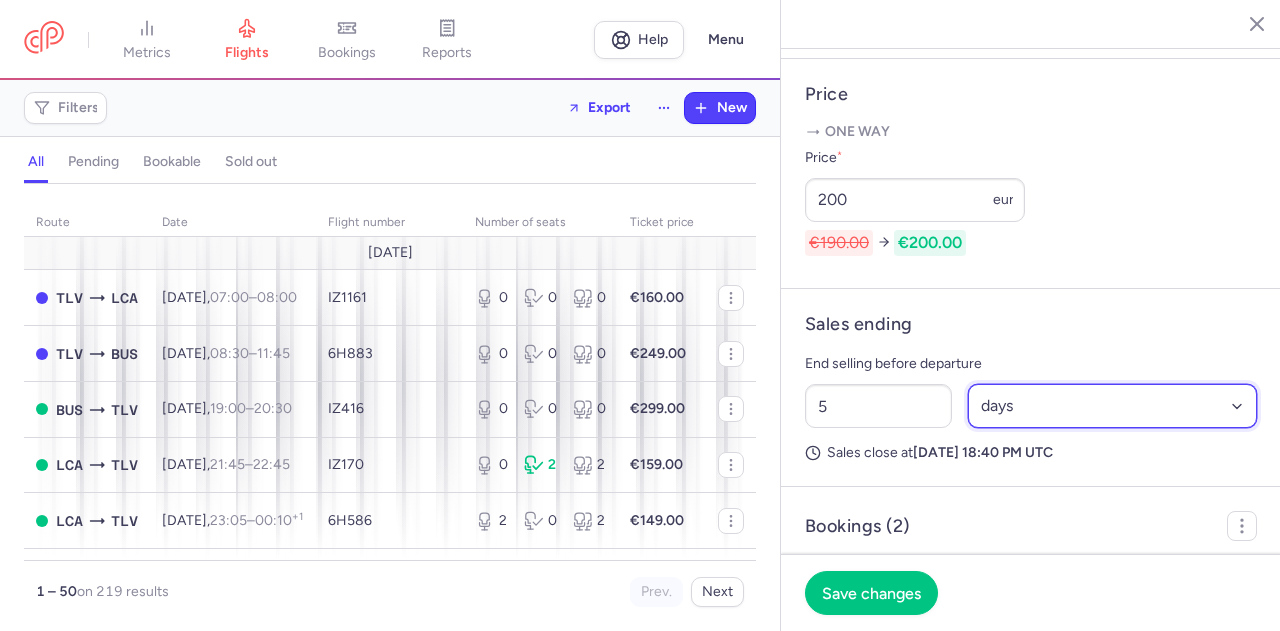 click on "Select an option hours days" at bounding box center (1113, 406) 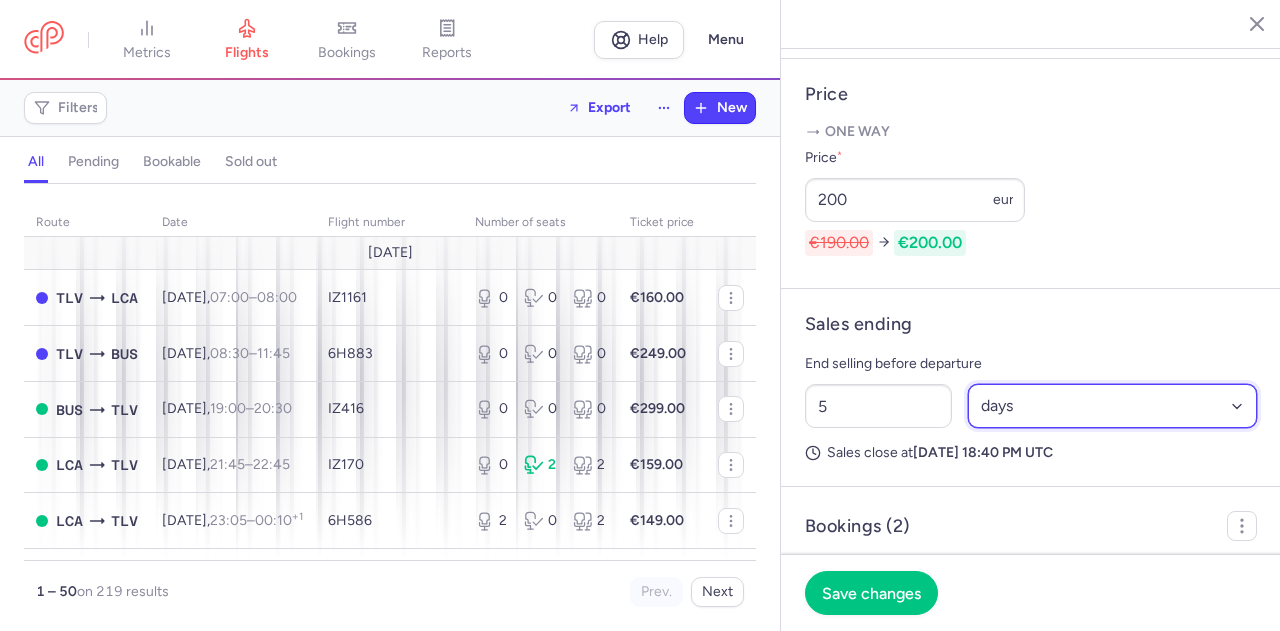 select on "hours" 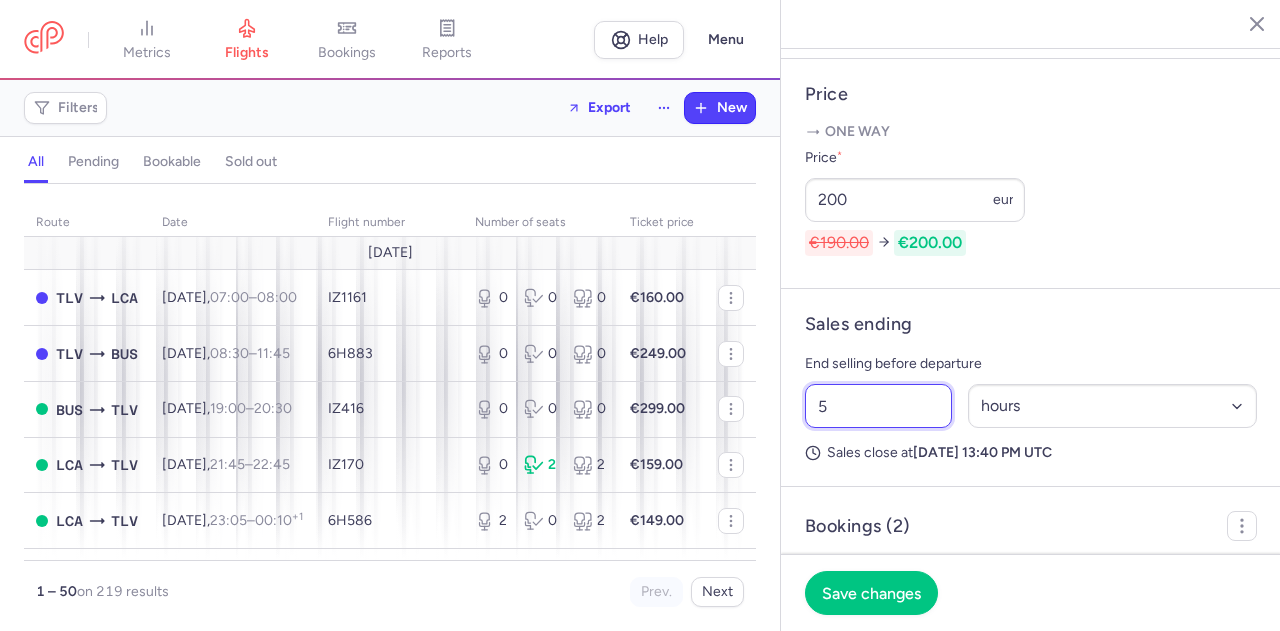 drag, startPoint x: 832, startPoint y: 451, endPoint x: 810, endPoint y: 451, distance: 22 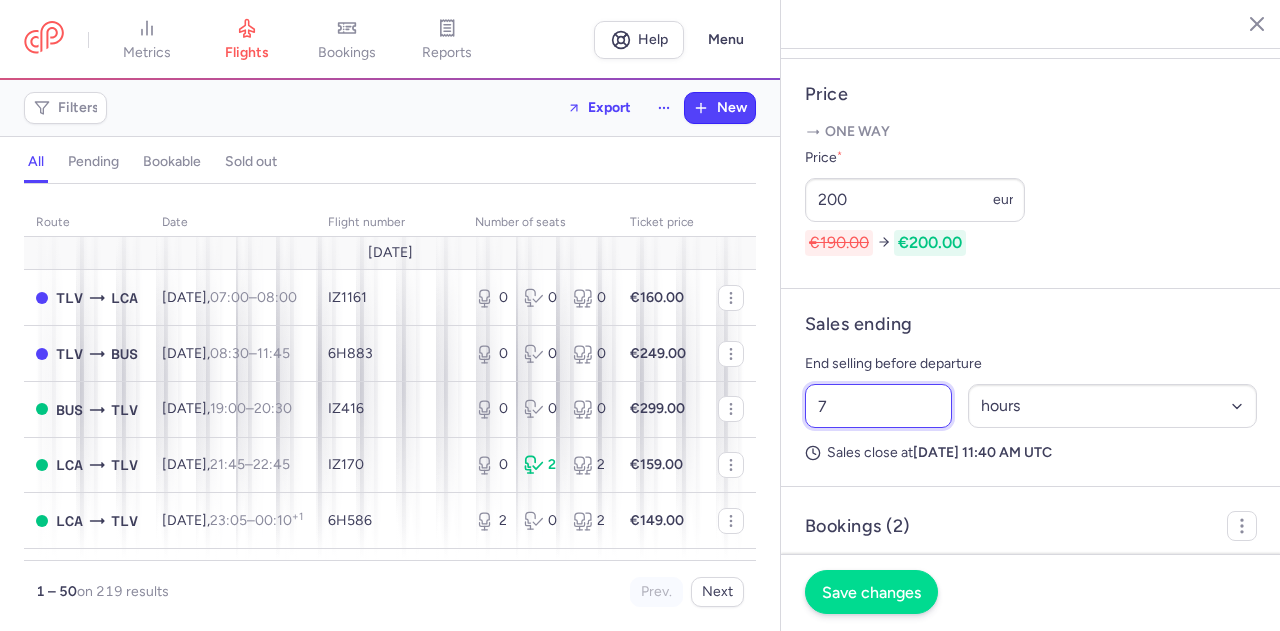 type on "7" 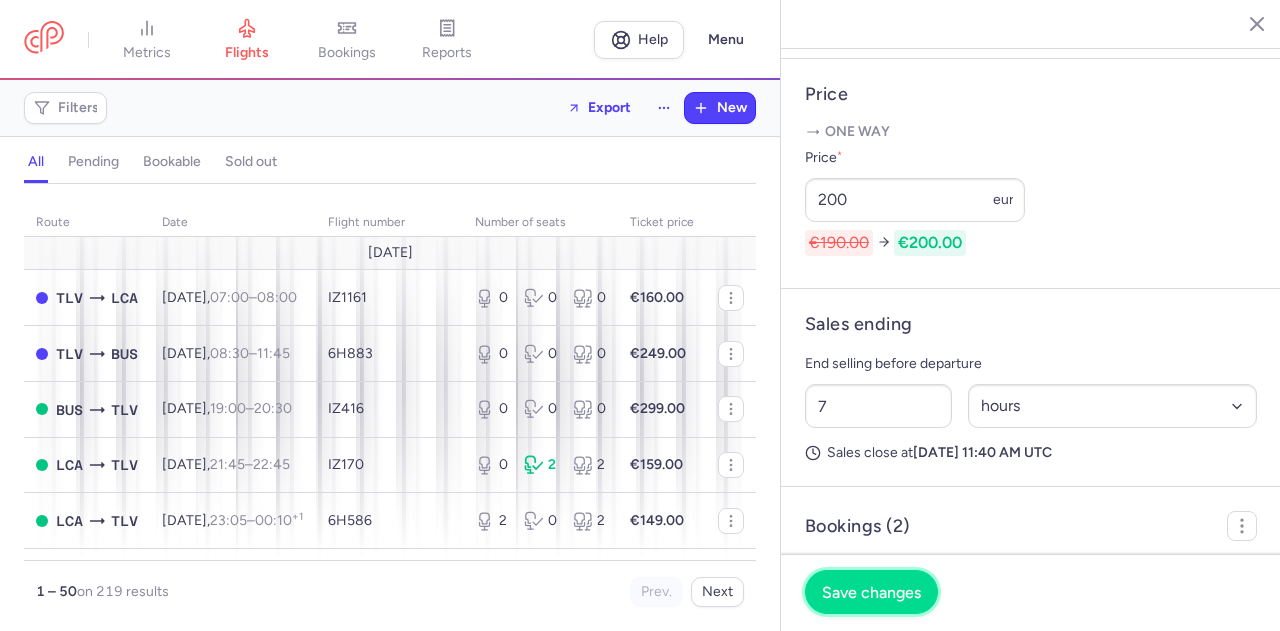 click on "Save changes" at bounding box center (871, 592) 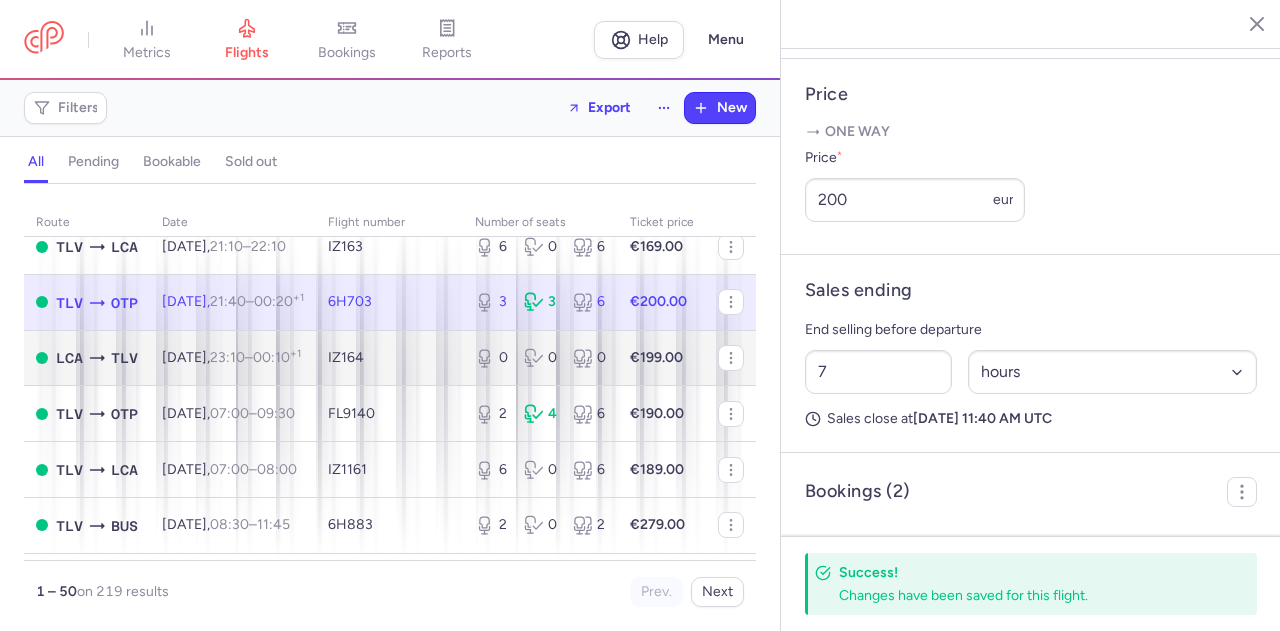 scroll, scrollTop: 1700, scrollLeft: 0, axis: vertical 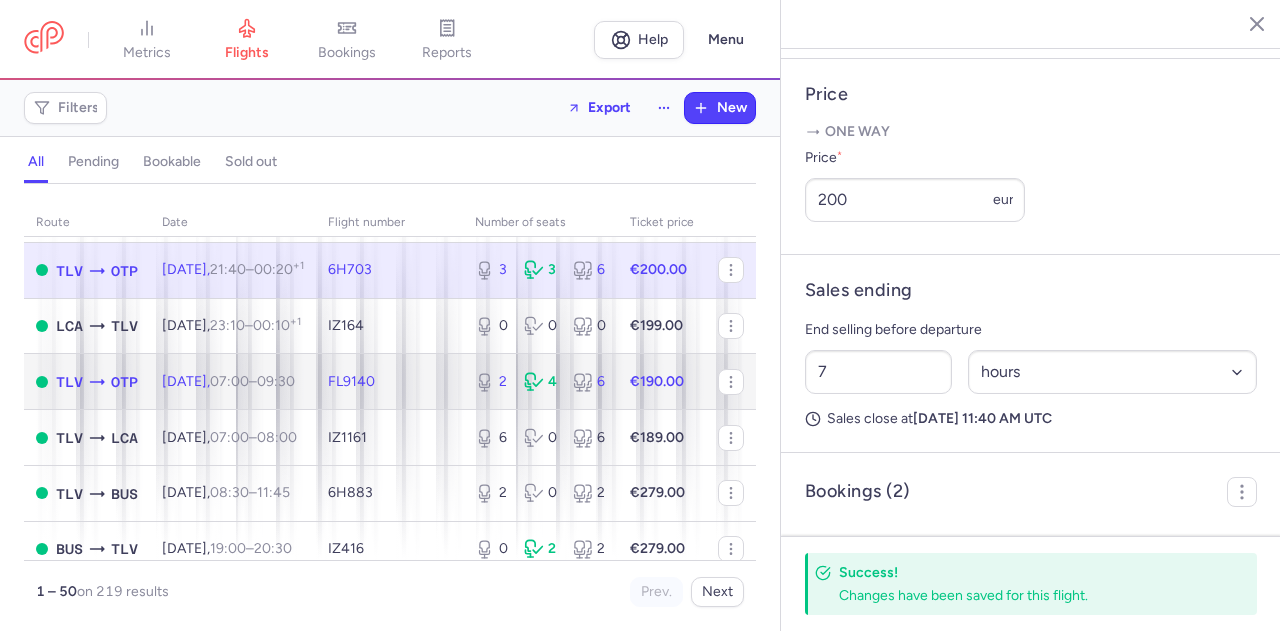 click on "FL9140" at bounding box center (389, 382) 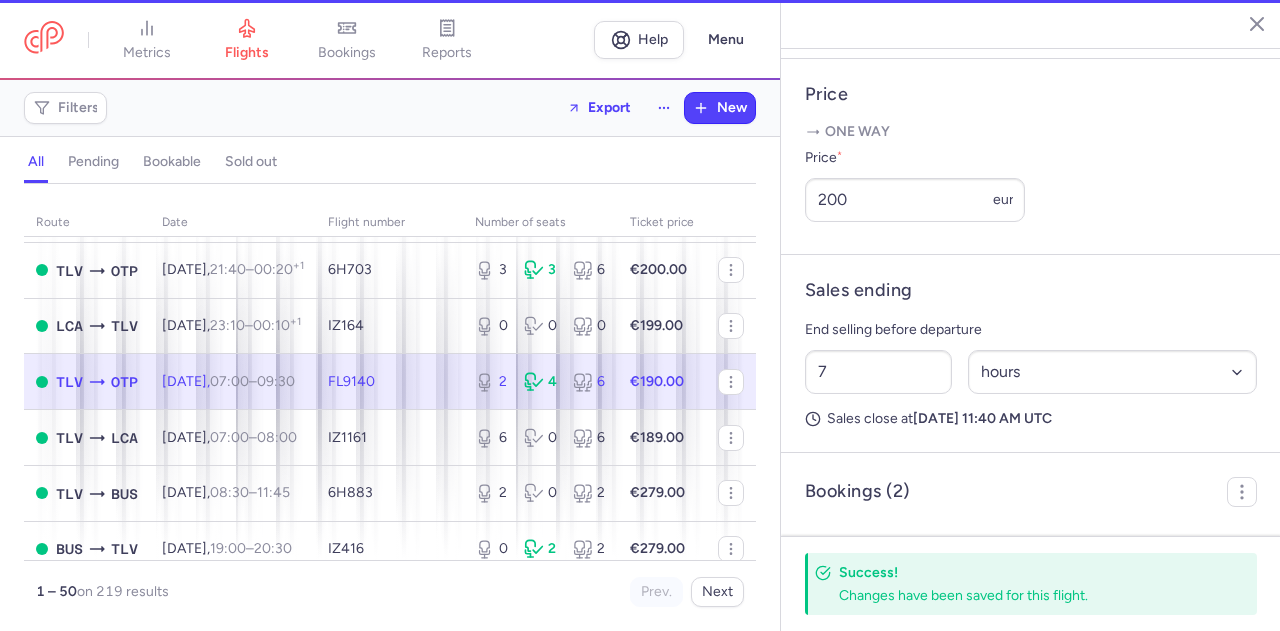 type on "2" 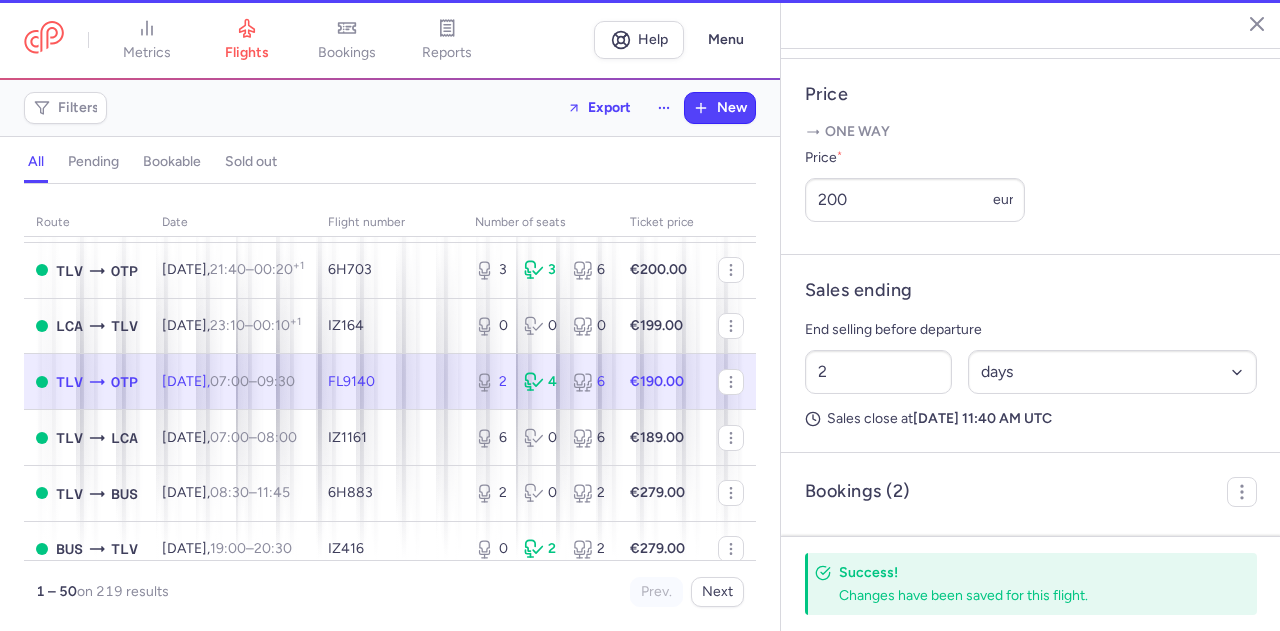 scroll, scrollTop: 778, scrollLeft: 0, axis: vertical 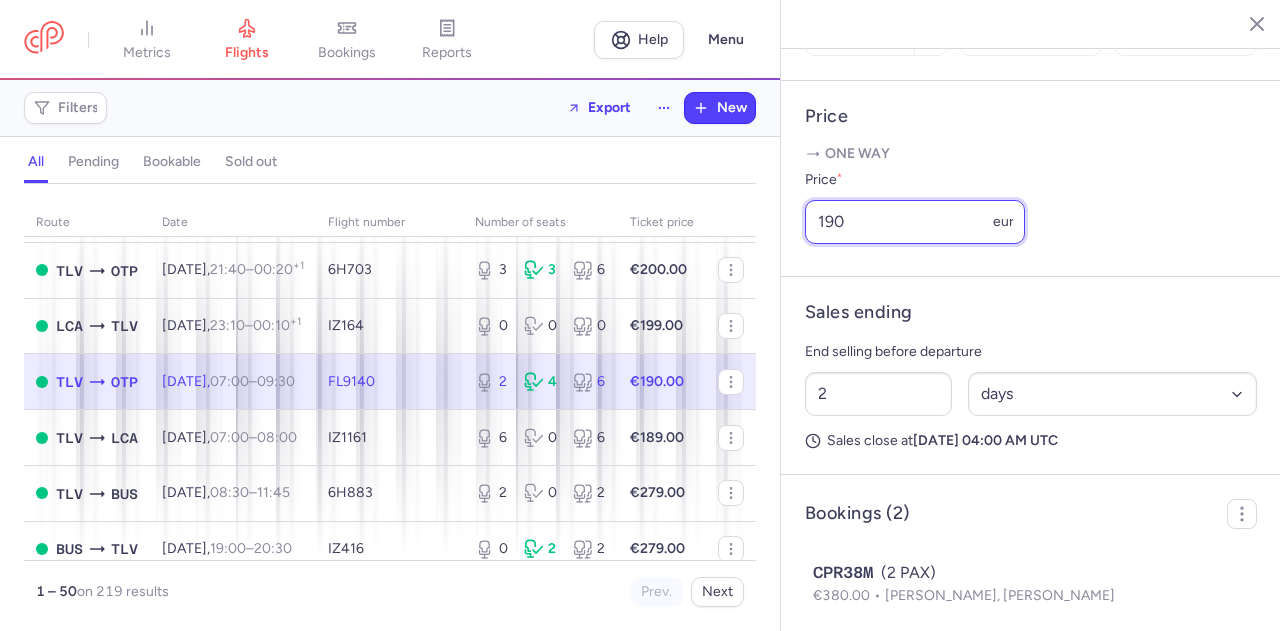 drag, startPoint x: 842, startPoint y: 254, endPoint x: 813, endPoint y: 257, distance: 29.15476 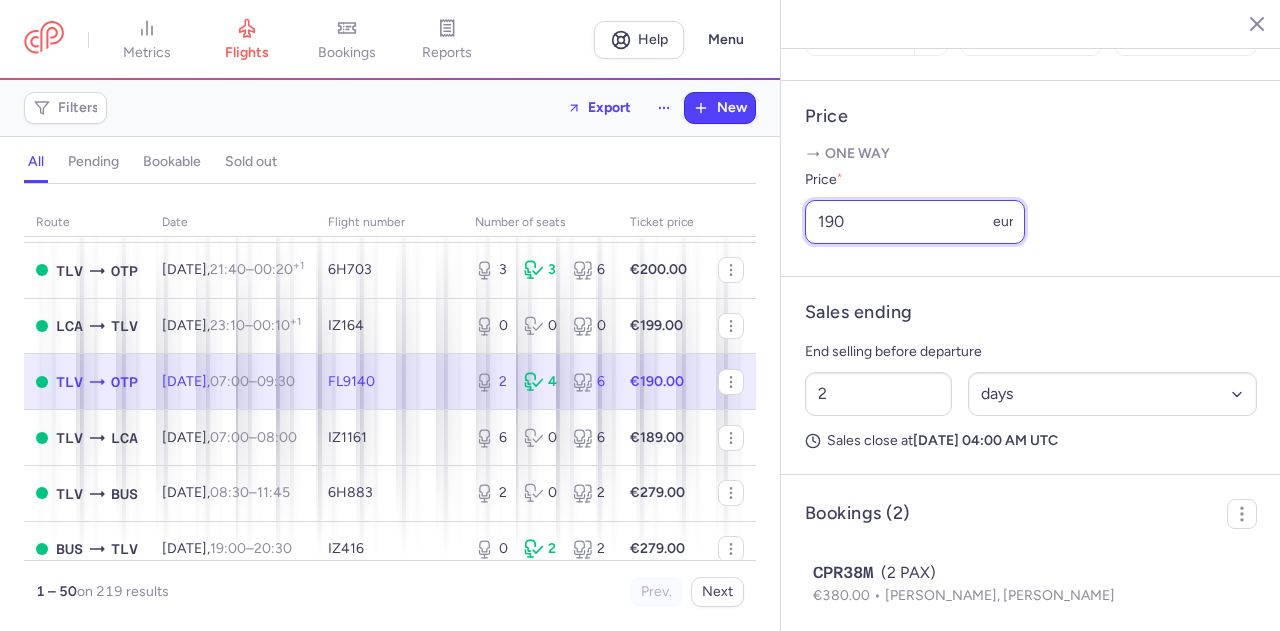 click on "190" at bounding box center [915, 222] 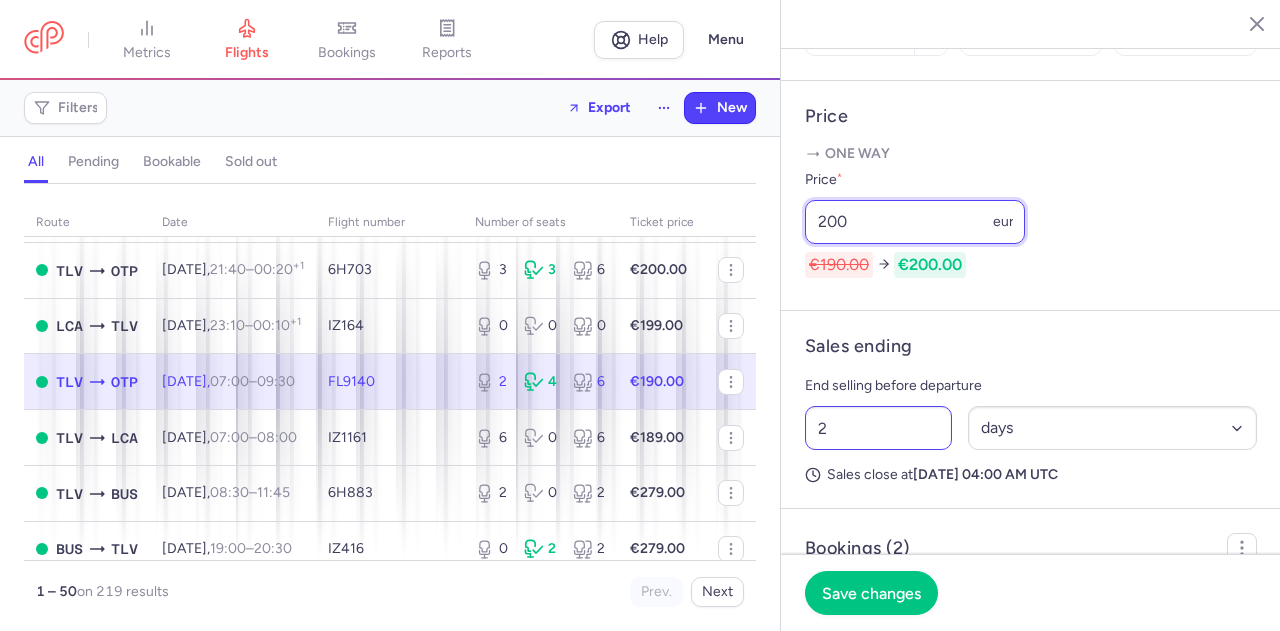 type on "200" 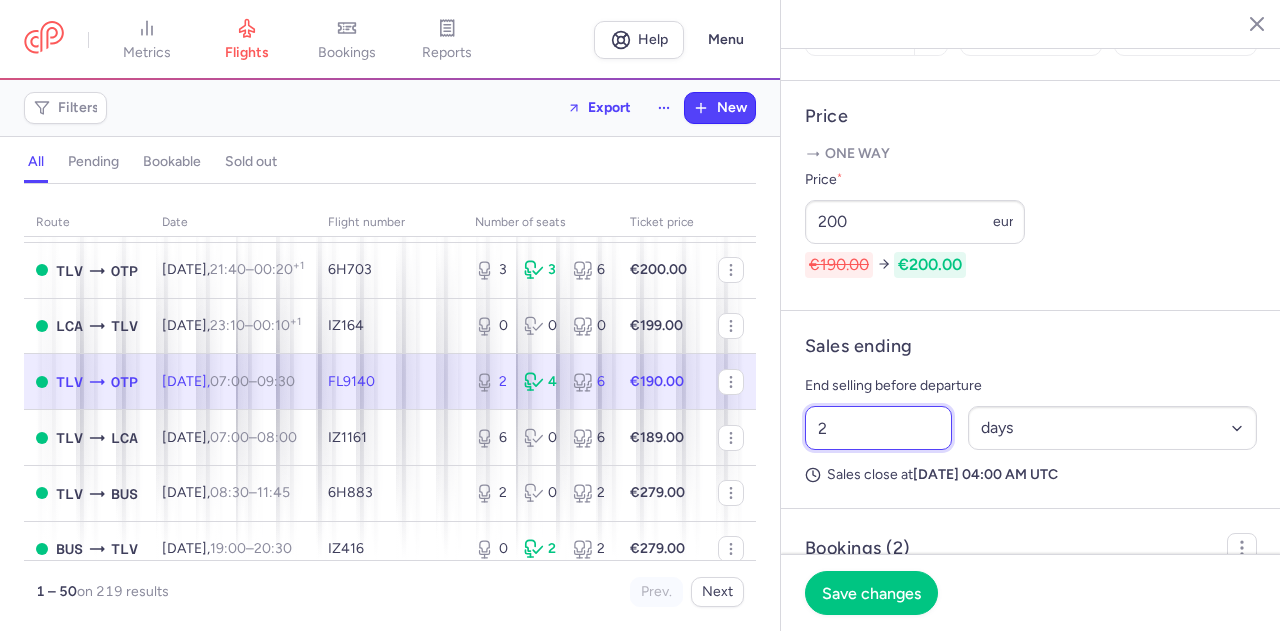 drag, startPoint x: 824, startPoint y: 459, endPoint x: 810, endPoint y: 459, distance: 14 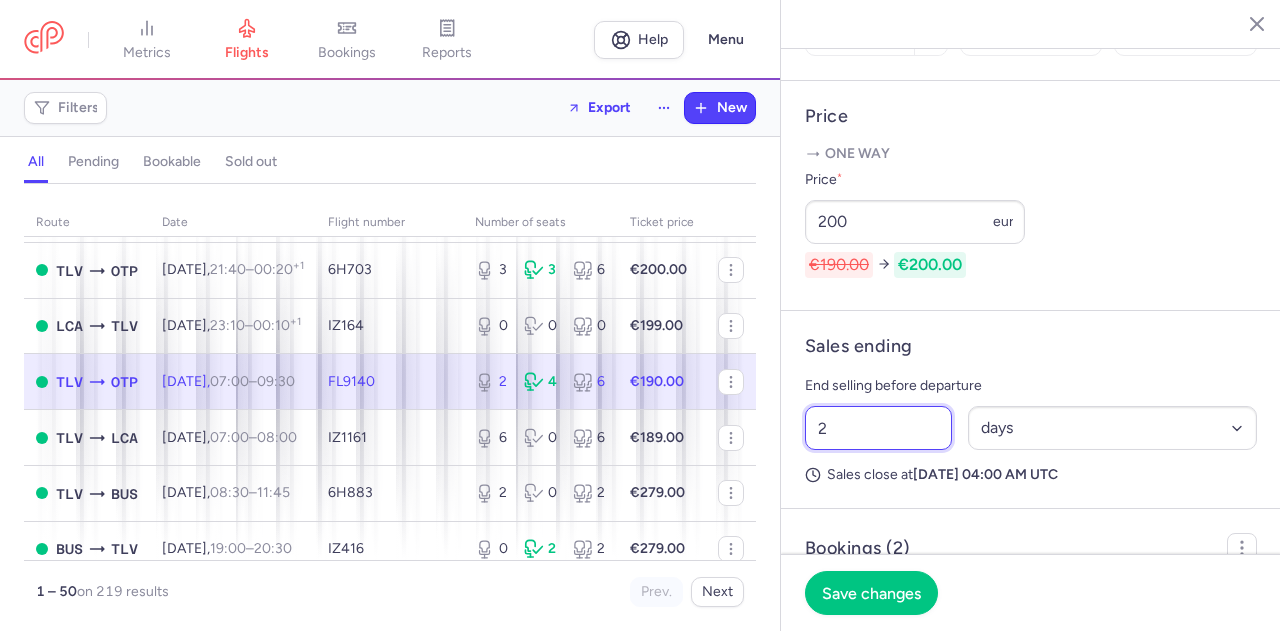 click on "2" at bounding box center [878, 428] 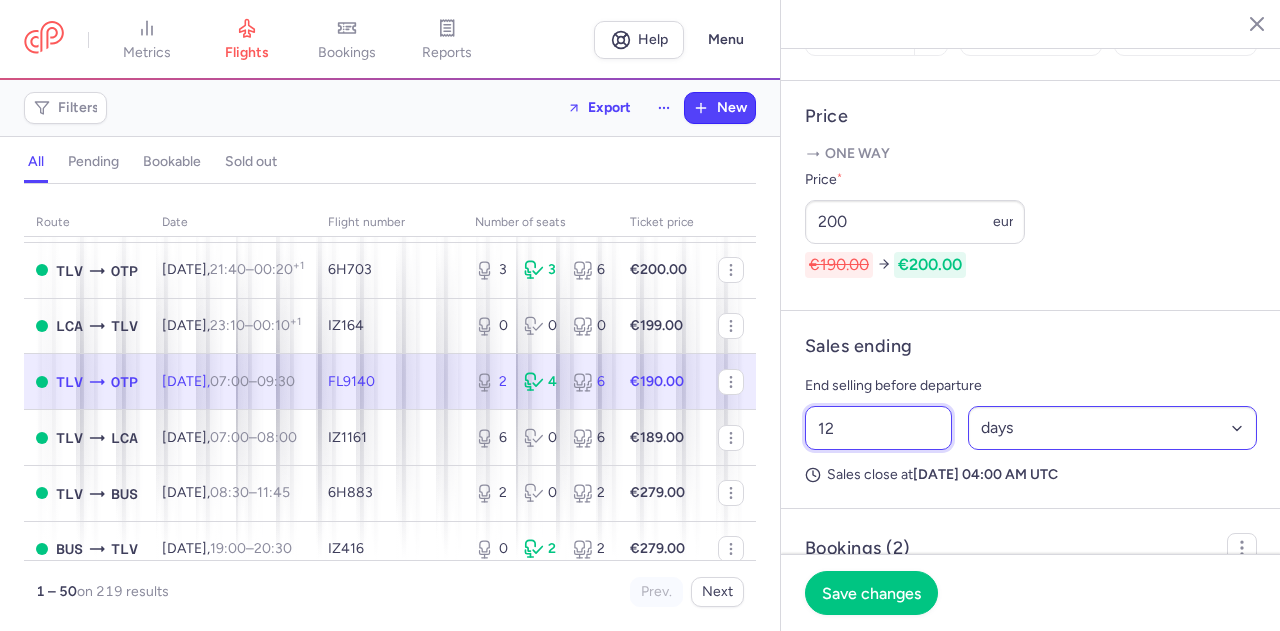 type on "12" 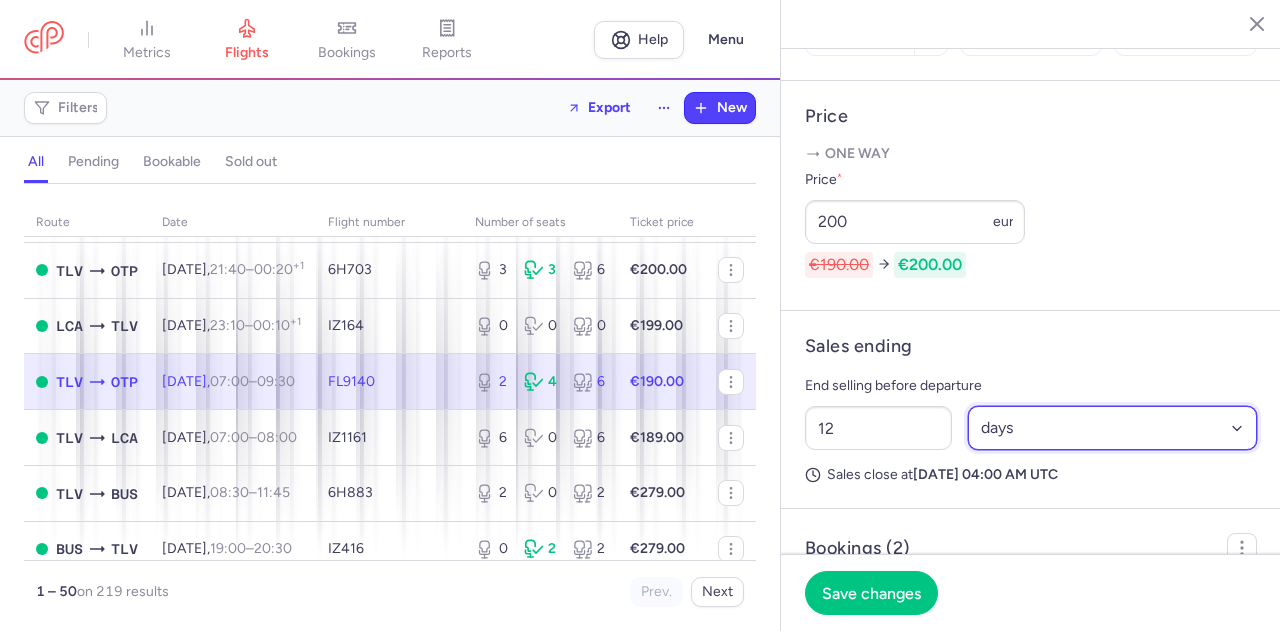 click on "Select an option hours days" at bounding box center (1113, 428) 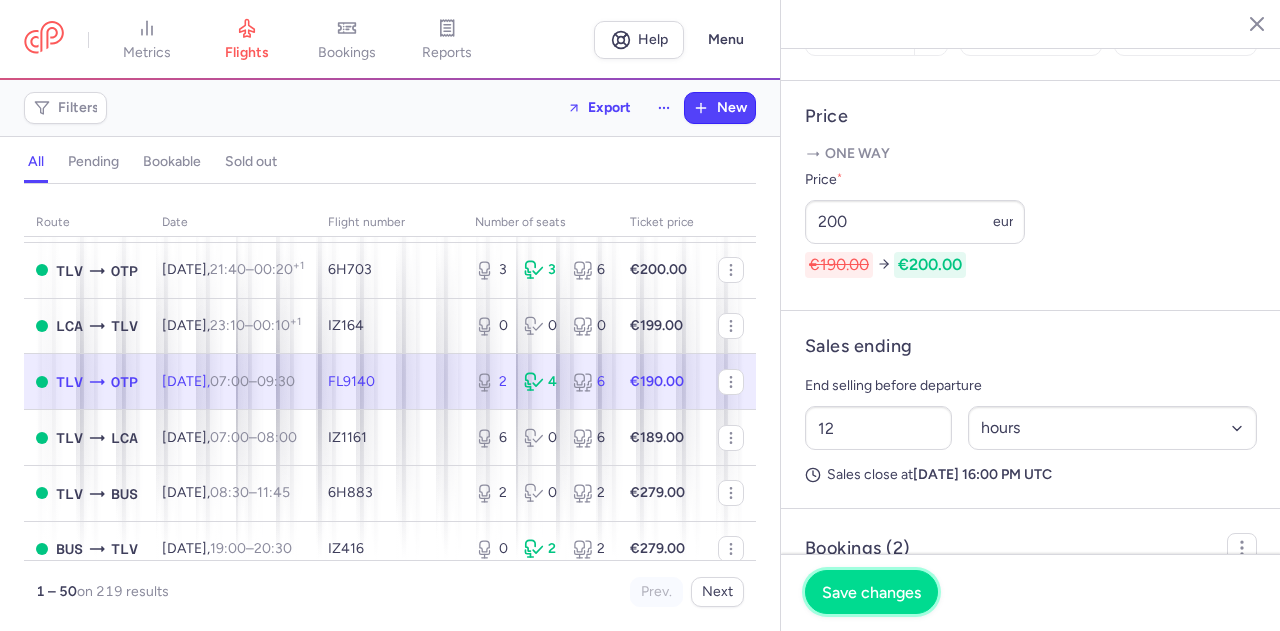 click on "Save changes" at bounding box center [871, 592] 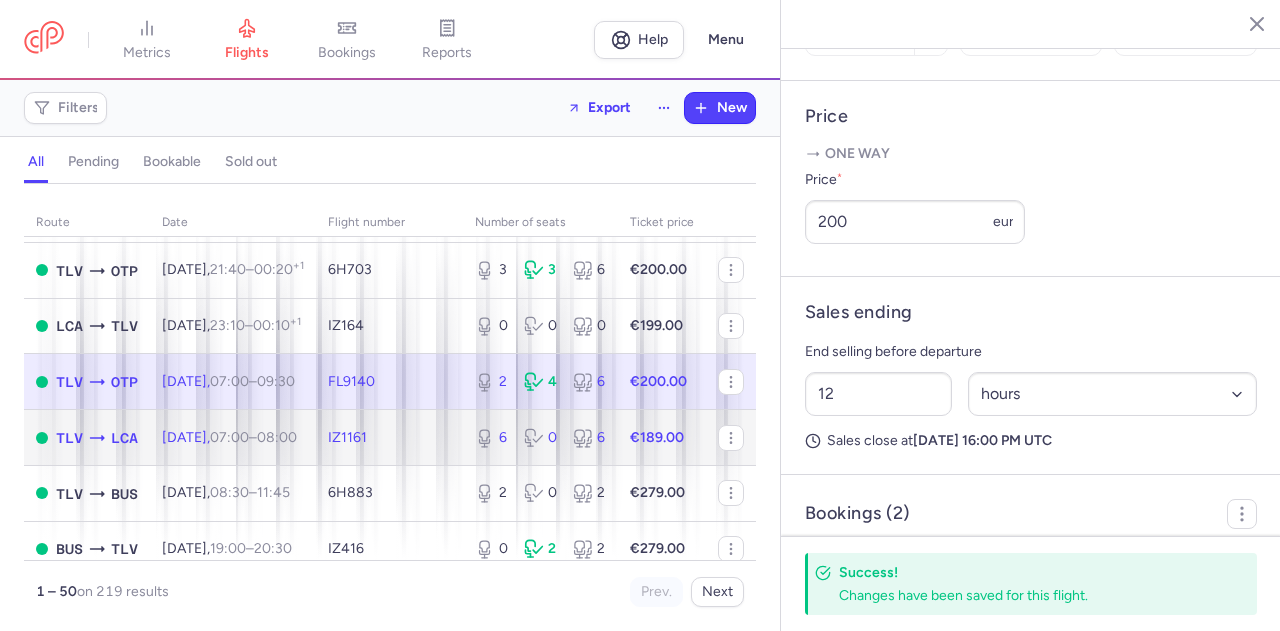 click on "IZ1161" at bounding box center [389, 438] 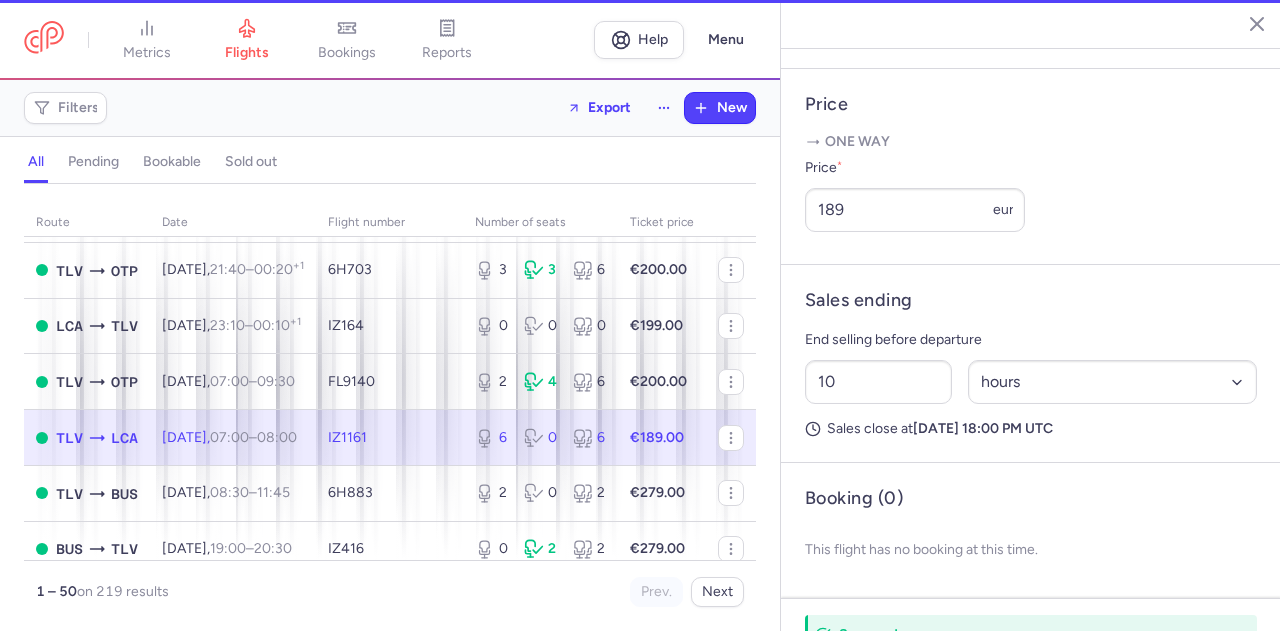 scroll, scrollTop: 740, scrollLeft: 0, axis: vertical 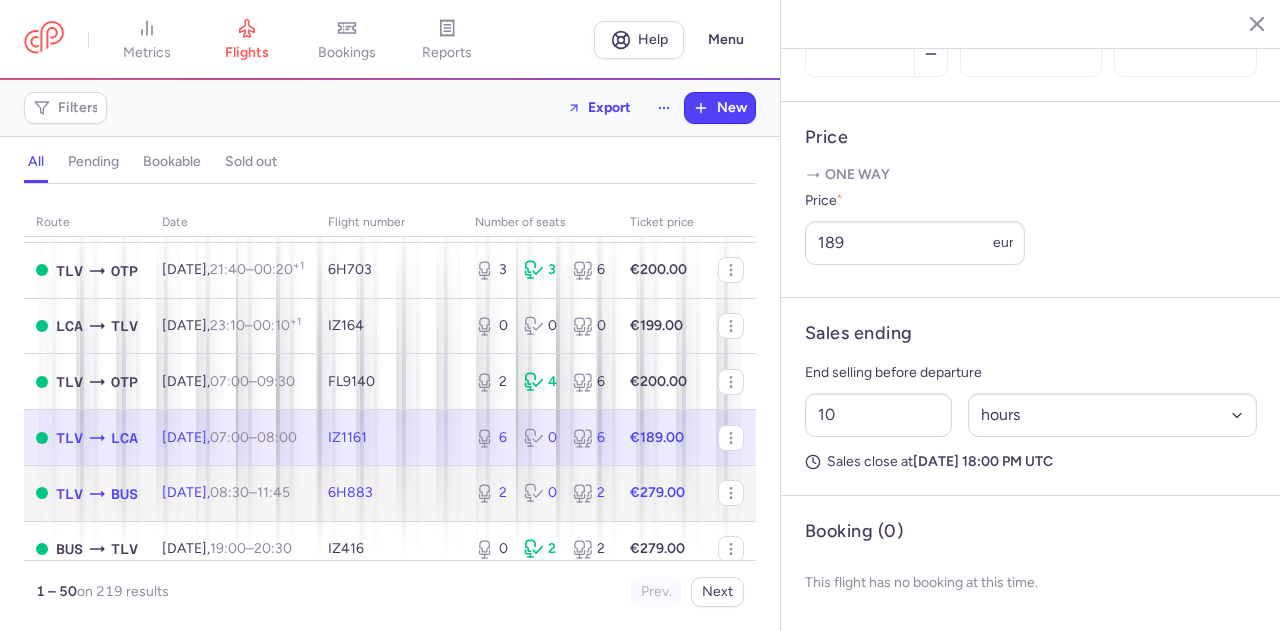 click on "6H883" at bounding box center [389, 493] 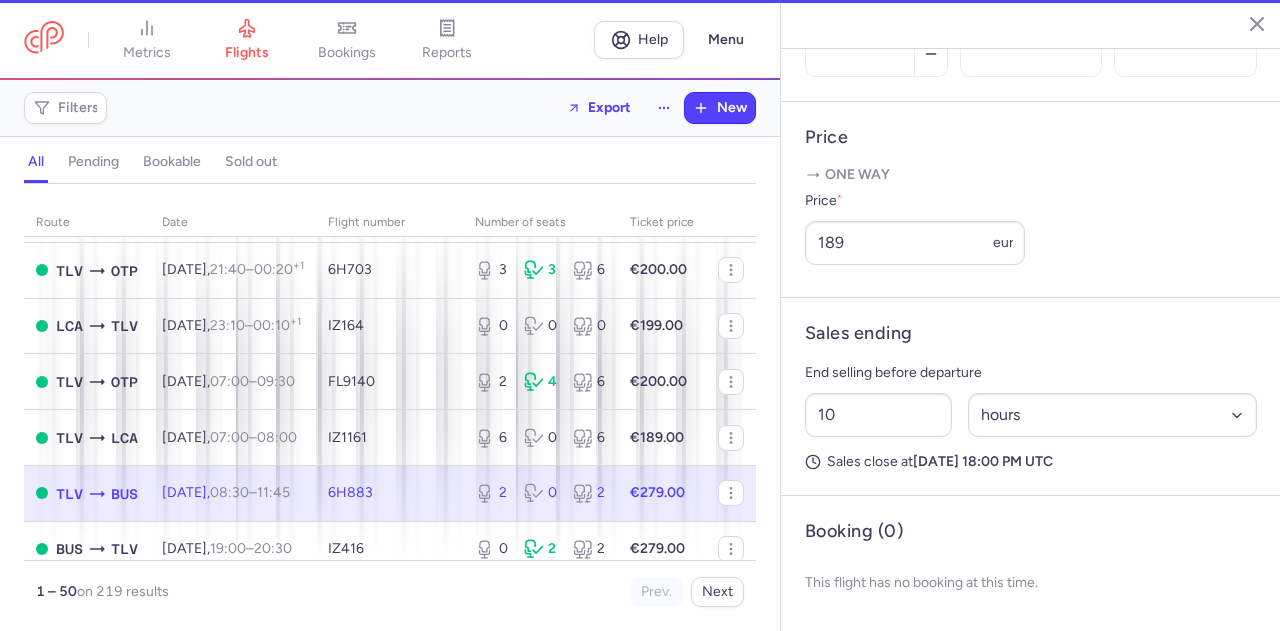 scroll, scrollTop: 762, scrollLeft: 0, axis: vertical 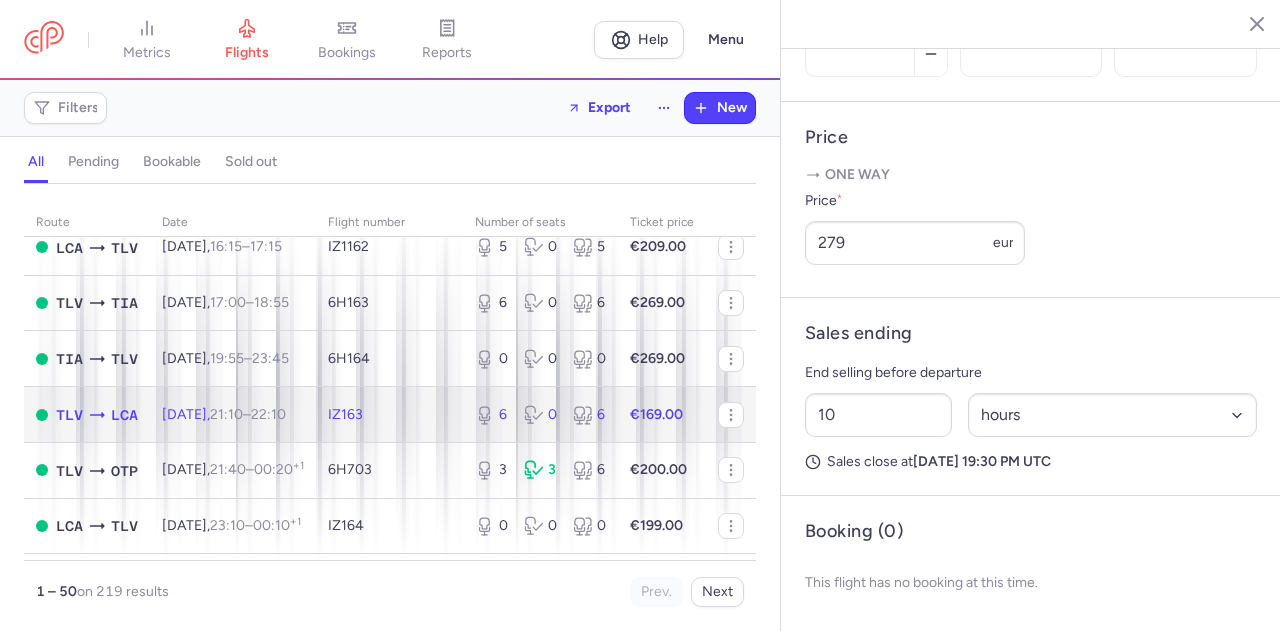 click on "IZ163" at bounding box center [389, 415] 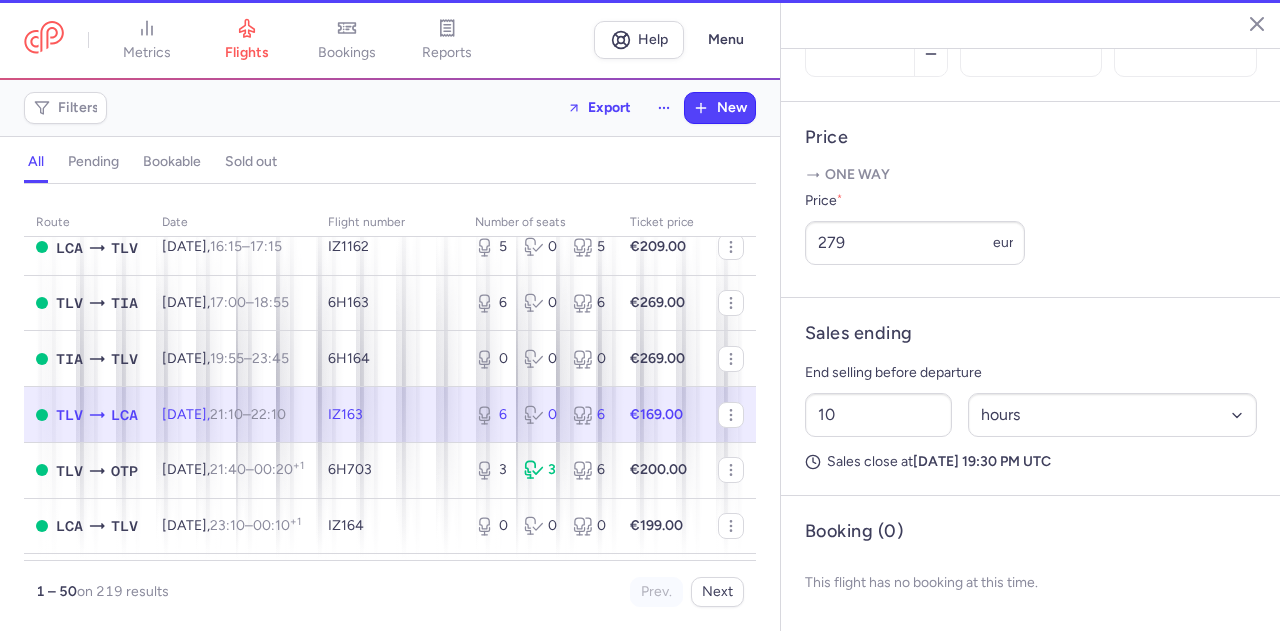 type on "6" 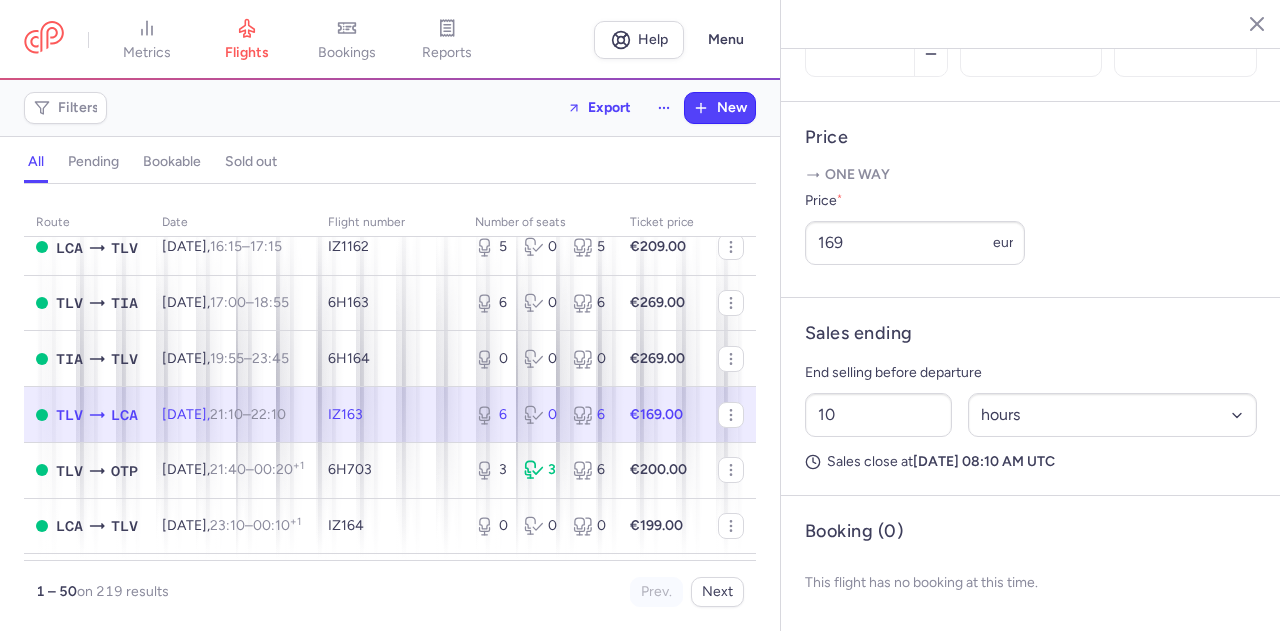 click on "IZ163" at bounding box center (389, 415) 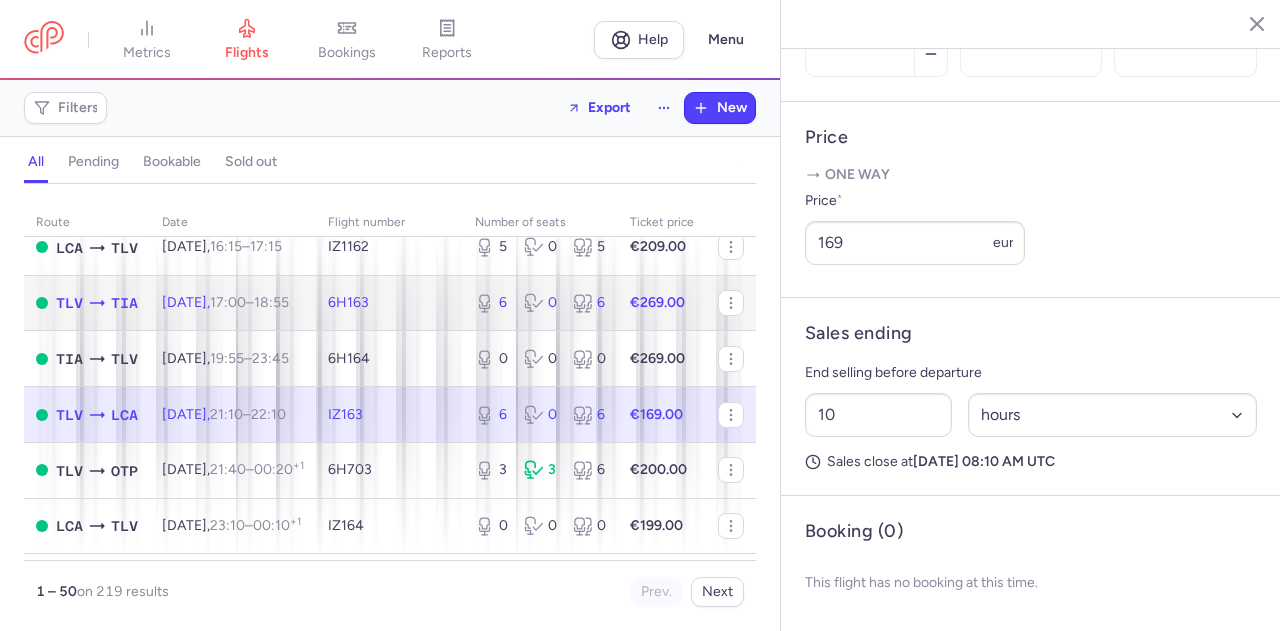 click on "6H163" at bounding box center [389, 303] 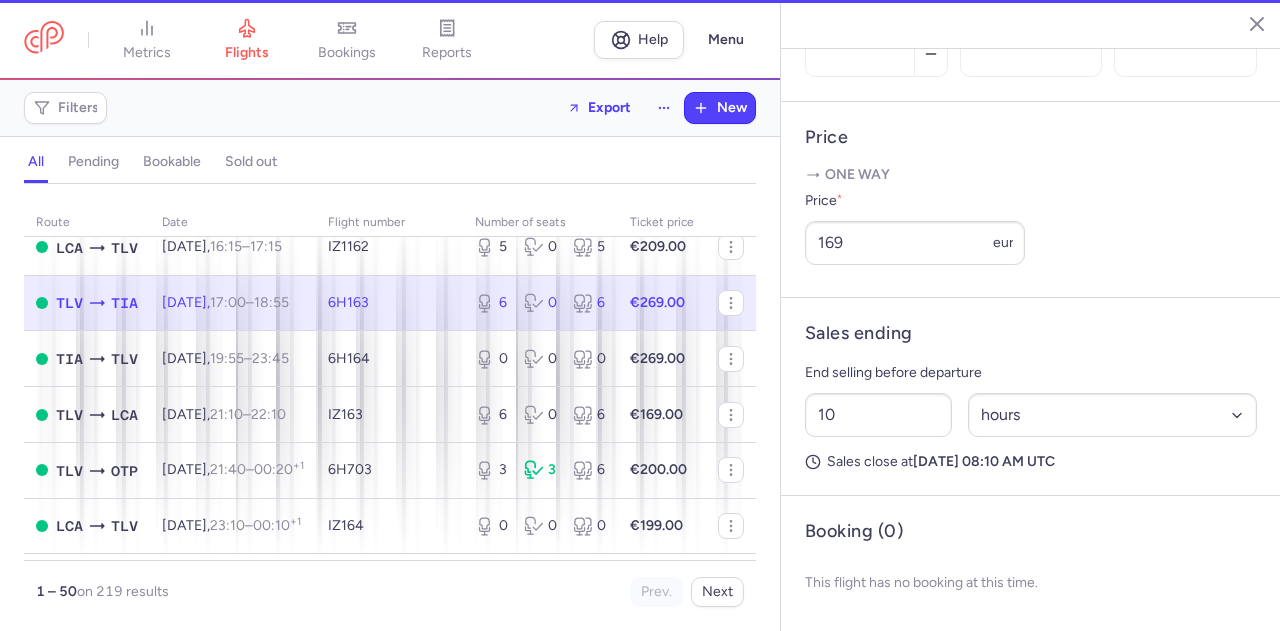 scroll, scrollTop: 762, scrollLeft: 0, axis: vertical 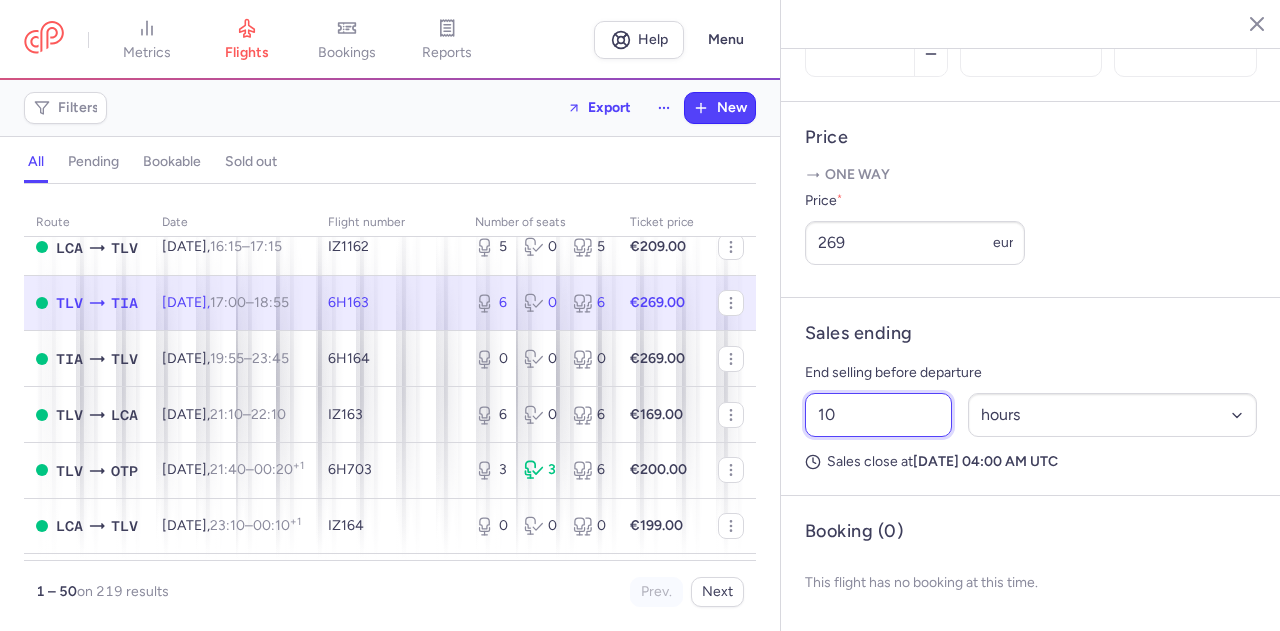 drag, startPoint x: 835, startPoint y: 420, endPoint x: 814, endPoint y: 420, distance: 21 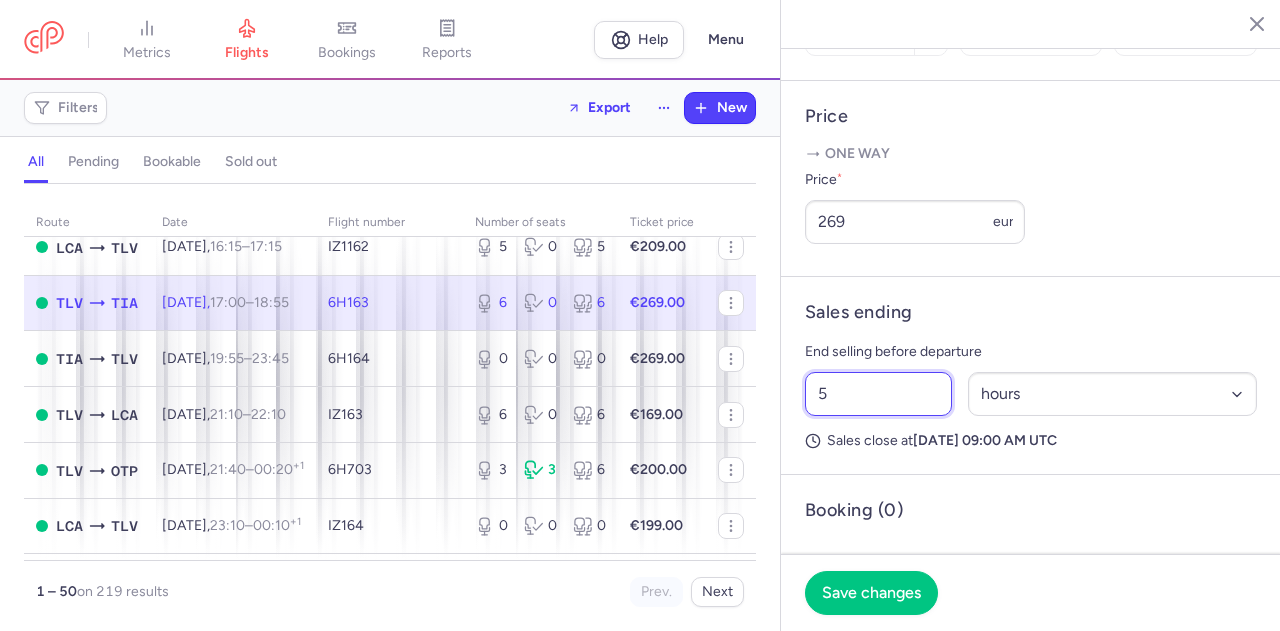 type on "5" 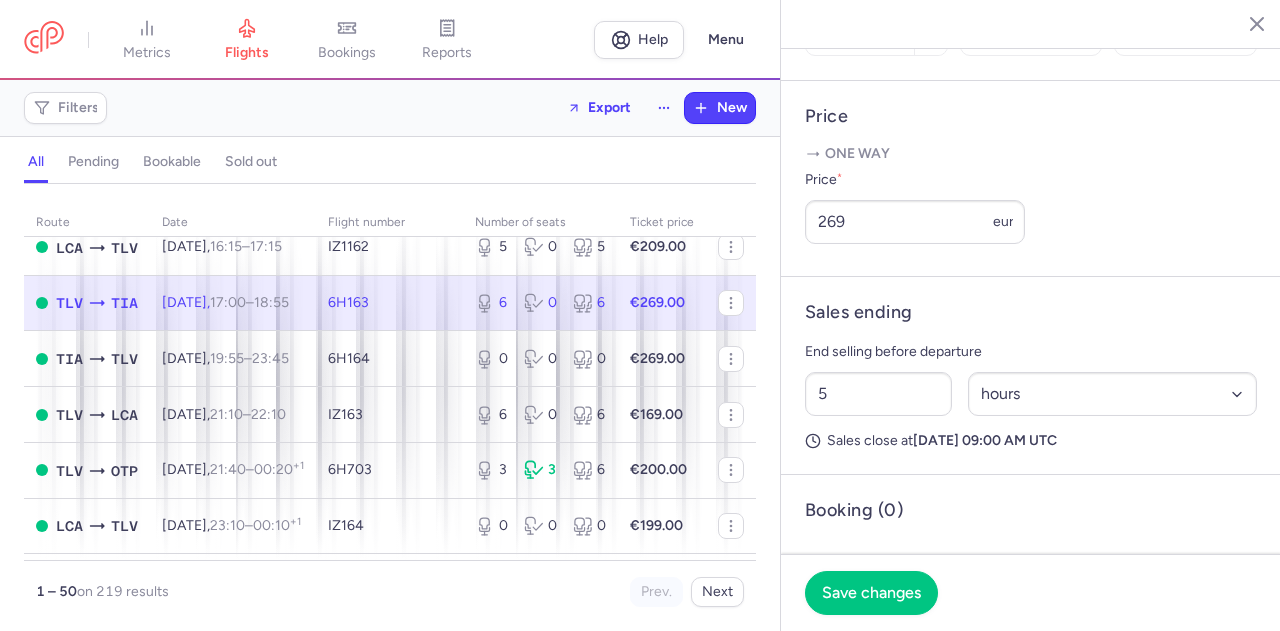 click on "route date Flight number number of seats Ticket price [DATE]  TLV  LCA [DATE]  07:00  –  08:00  +0  IZ1161  0 0 0 €160.00  TLV  BUS [DATE]  08:30  –  11:45  +0  6H883  0 0 0 €249.00  BUS  TLV [DATE]  19:00  –  20:30  +0  IZ416  0 0 0 €299.00  LCA  TLV [DATE]  21:45  –  22:45  +0  IZ170  0 2 2 €159.00  LCA  TLV [DATE]  23:05  –  00:10  +1  6H586  2 0 2 €149.00  TLV  LCA [DATE]  06:50  –  07:50  +0  IZ165  0 0 0 €259.00  LCA  TLV [DATE]  08:50  –  09:50  +0  IZ166  6 0 6 €129.00  BUS  TLV [DATE]  11:00  –  12:30  +0  IZ414  2 0 2 €250.00  TLV  LCA [DATE]  14:15  –  15:15  +0  IZ1161  0 0 0 €190.00  LCA  TLV [DATE]  16:15  –  17:15  +0  IZ1162  0 0 0 €229.00  TLV  TIA [DATE]  17:00  –  18:55  +0  6H163  6 0 6 €229.00  BUS  TLV [DATE]  18:20  –  19:50  +0  6H888  0 0 0 €269.00  TIA  TLV [DATE]  19:55  –  23:45  +0  6H164  0 0 0 €269.00  LCA  TLV [DATE]  23:10  –  00:10  +1 6 0" at bounding box center [390, 413] 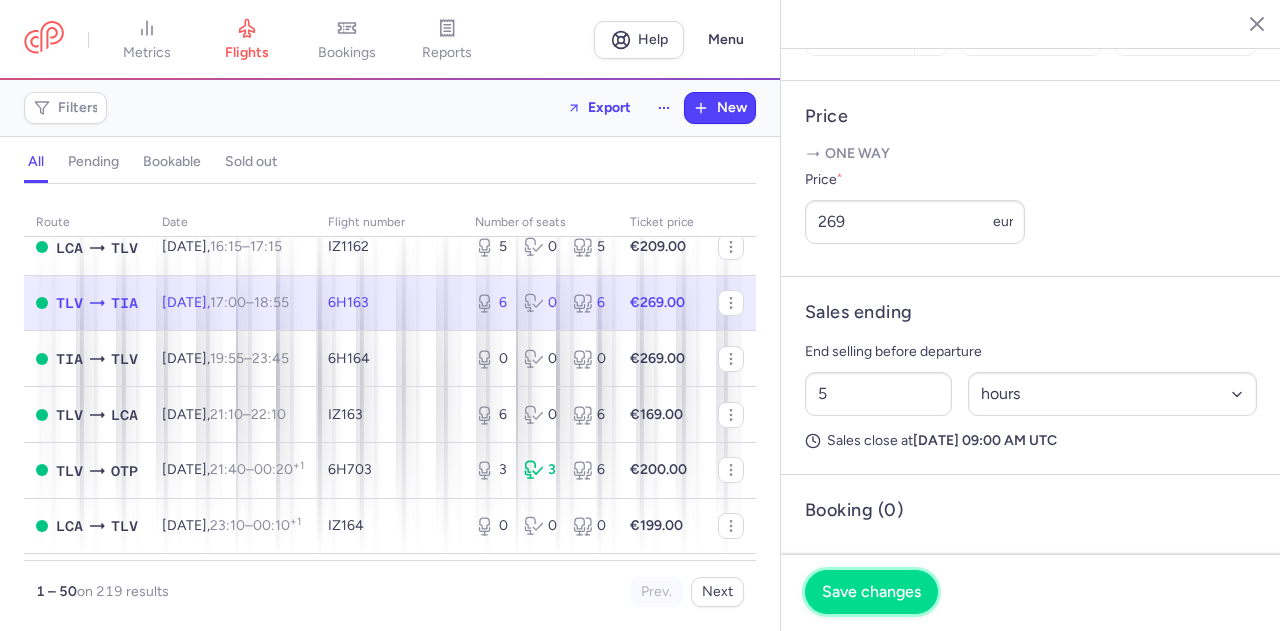 click on "Save changes" at bounding box center [871, 592] 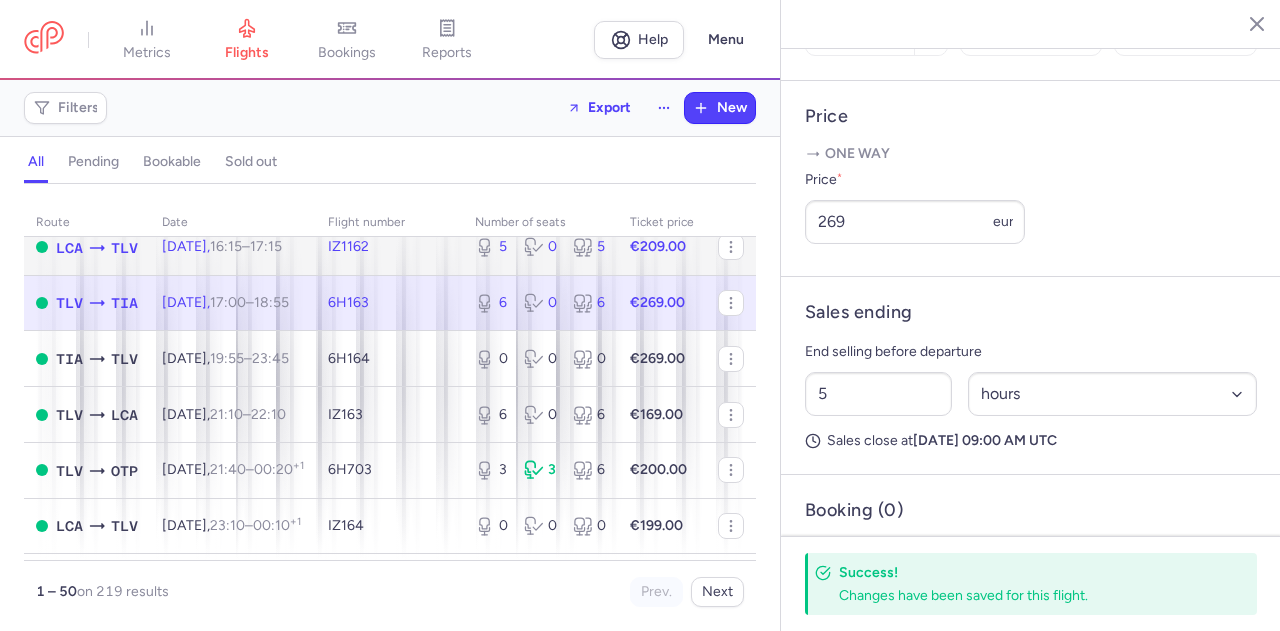 click on "IZ1162" at bounding box center [389, 247] 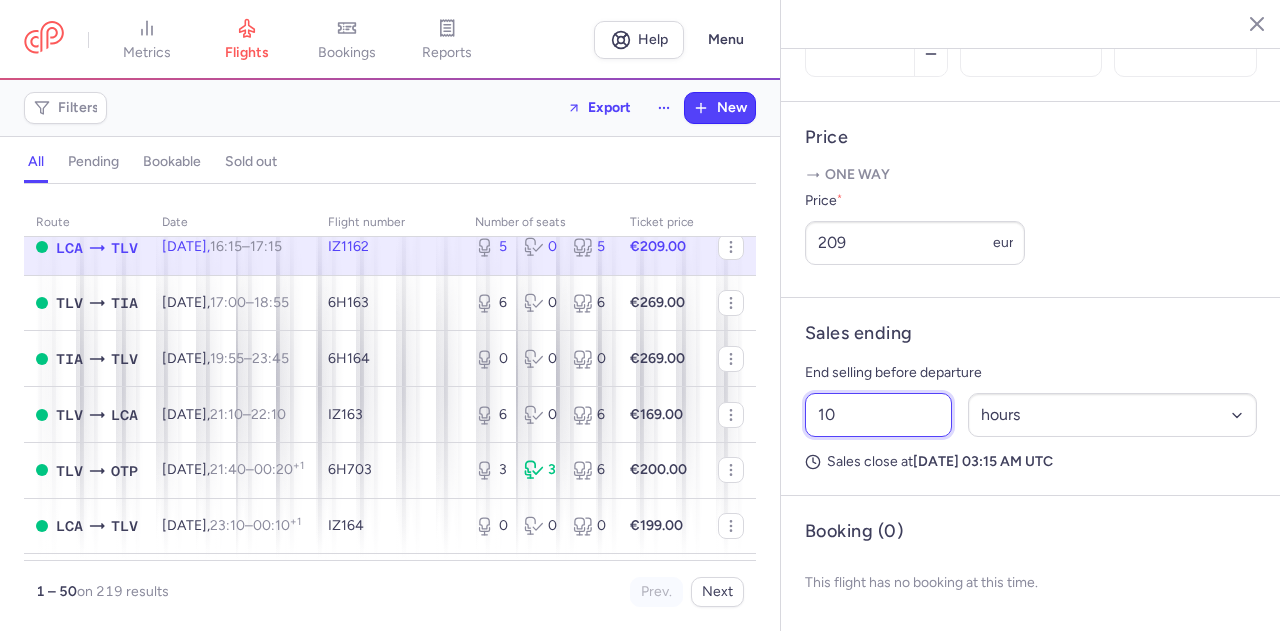 drag, startPoint x: 840, startPoint y: 419, endPoint x: 804, endPoint y: 419, distance: 36 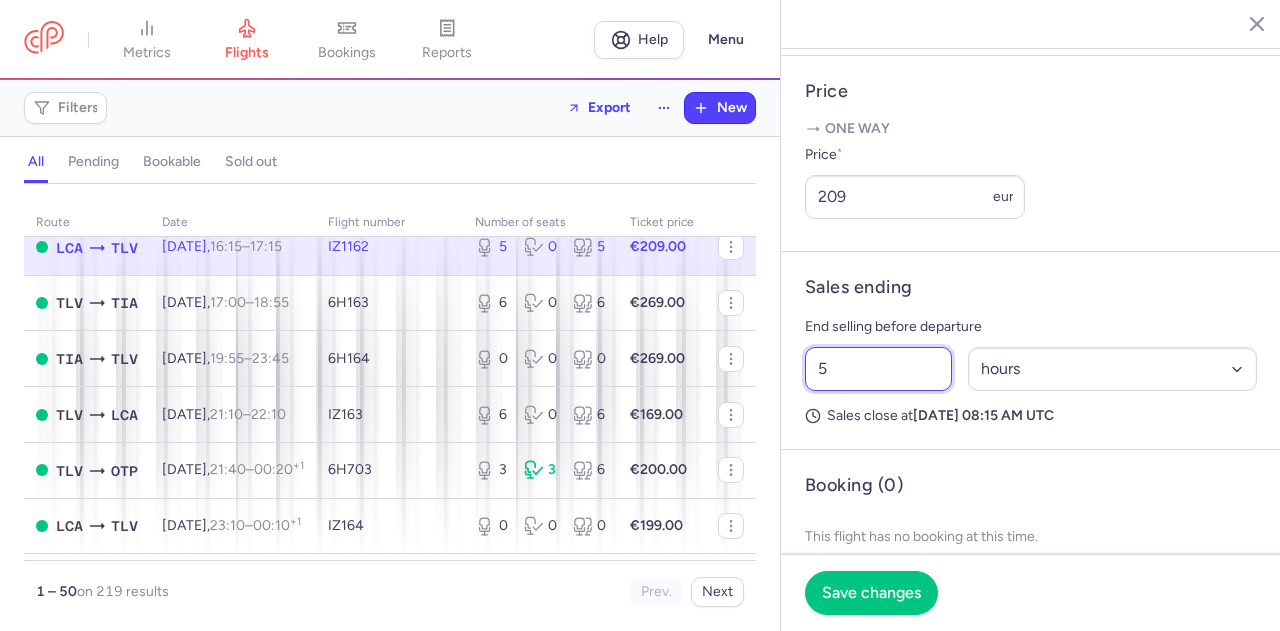 drag, startPoint x: 828, startPoint y: 418, endPoint x: 813, endPoint y: 417, distance: 15.033297 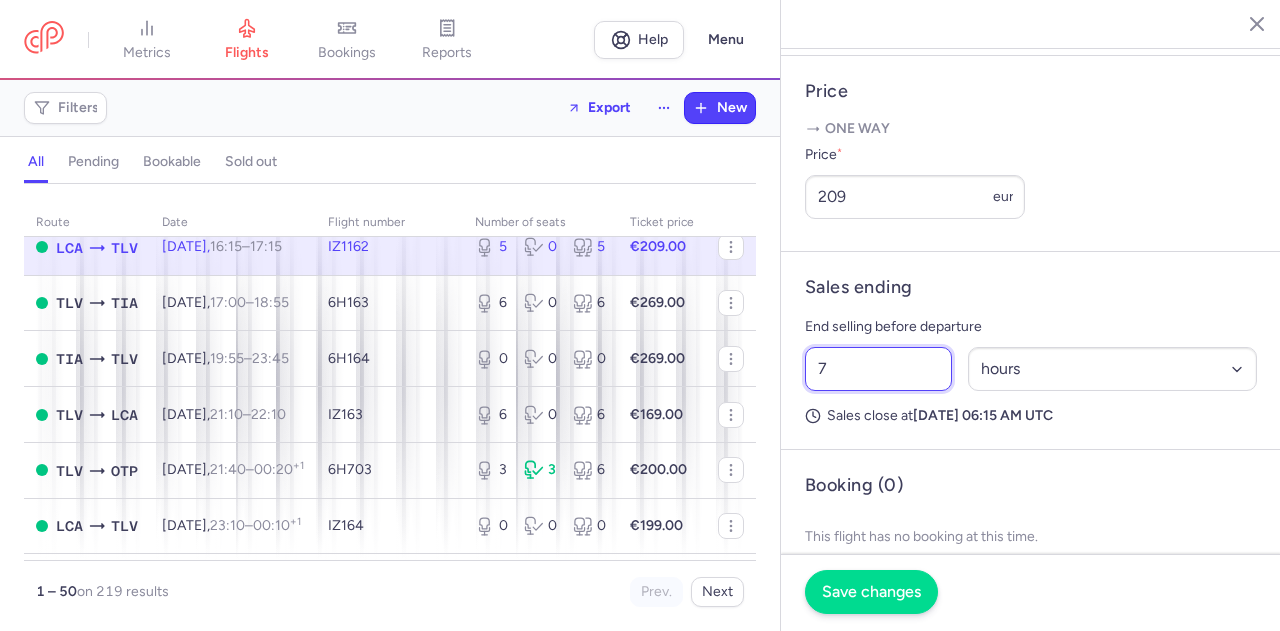 type on "7" 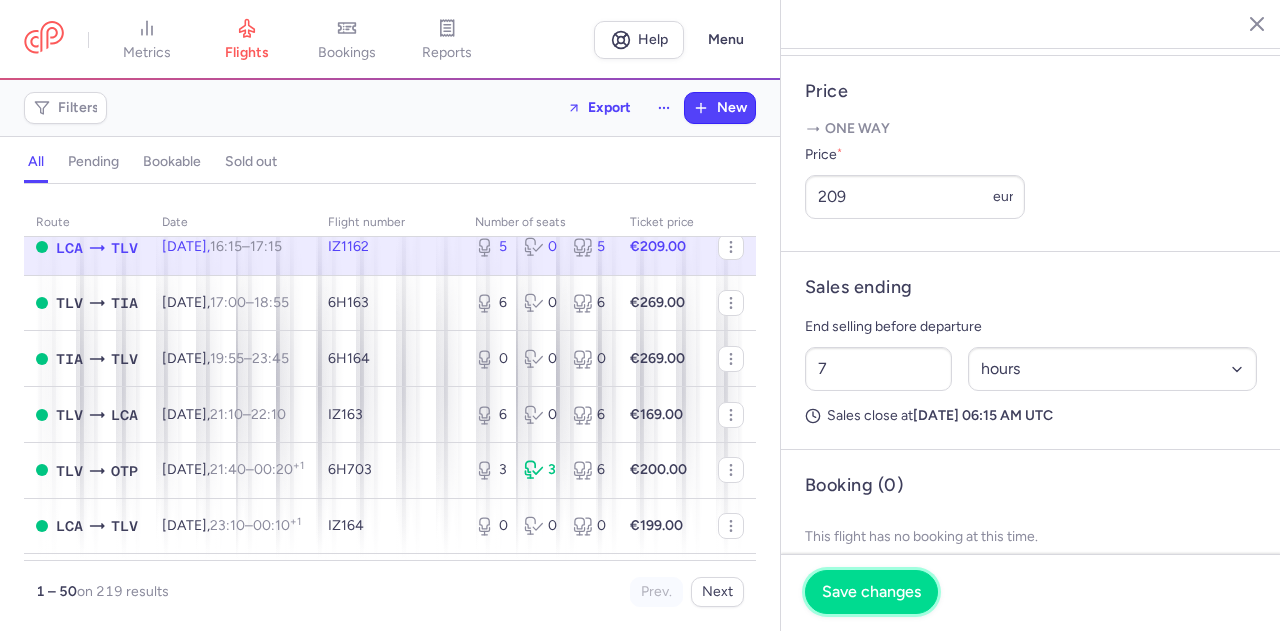 click on "Save changes" at bounding box center [871, 592] 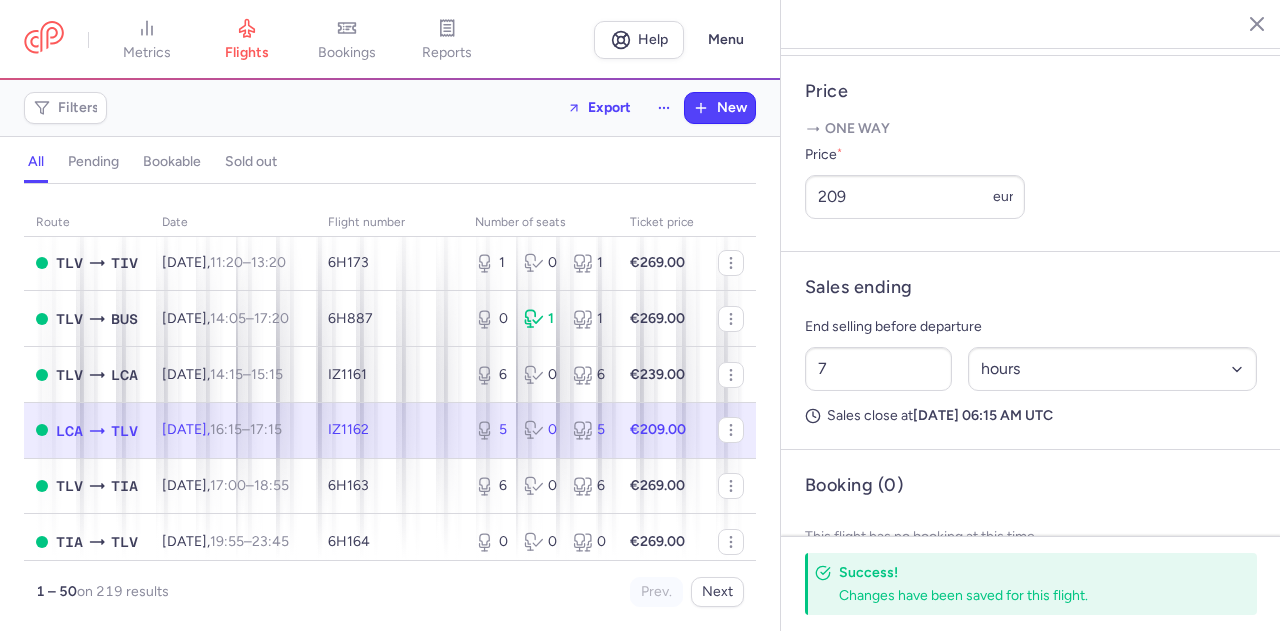 scroll, scrollTop: 1300, scrollLeft: 0, axis: vertical 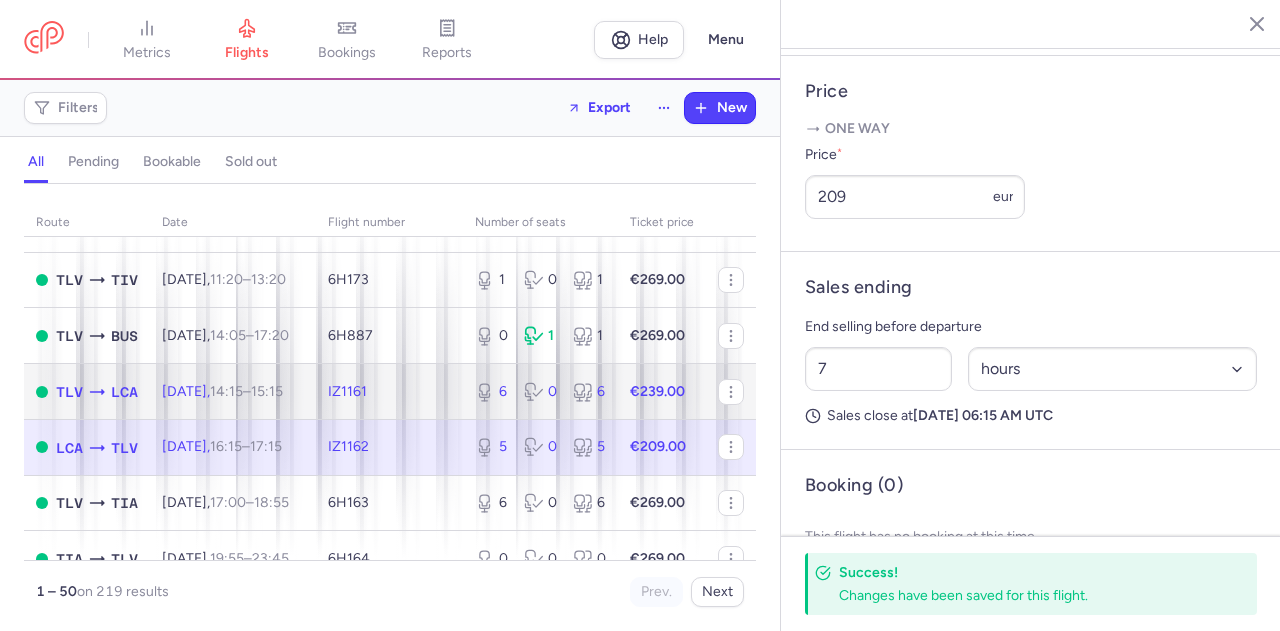 click on "IZ1161" at bounding box center [389, 392] 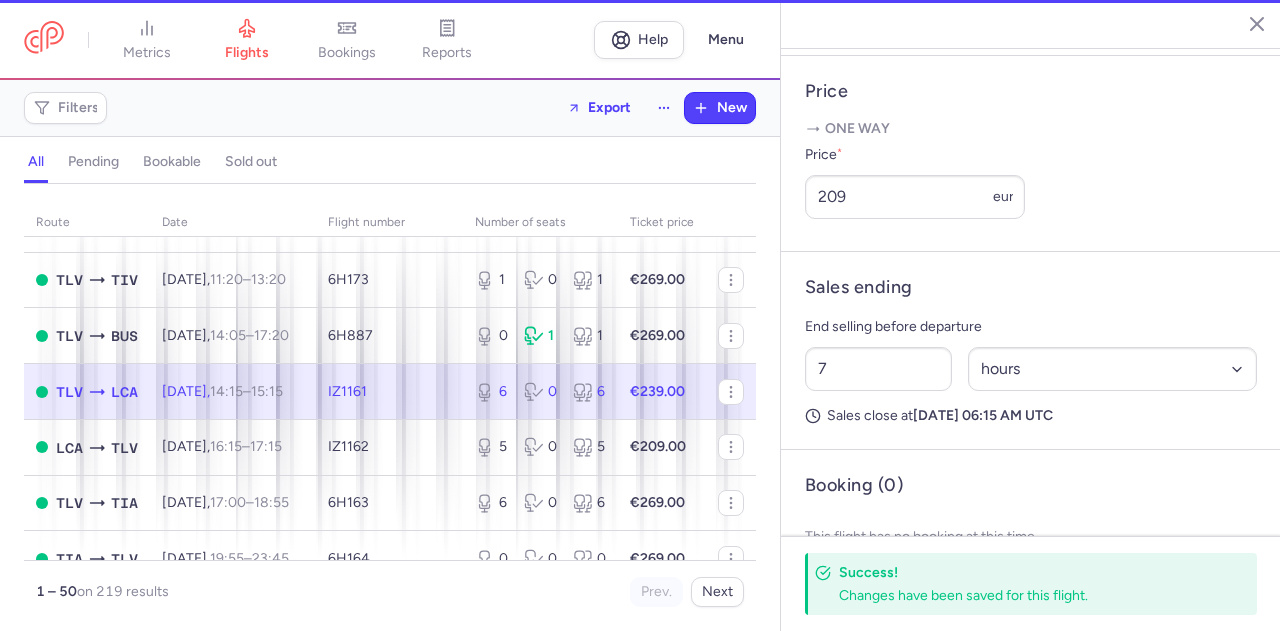type on "6" 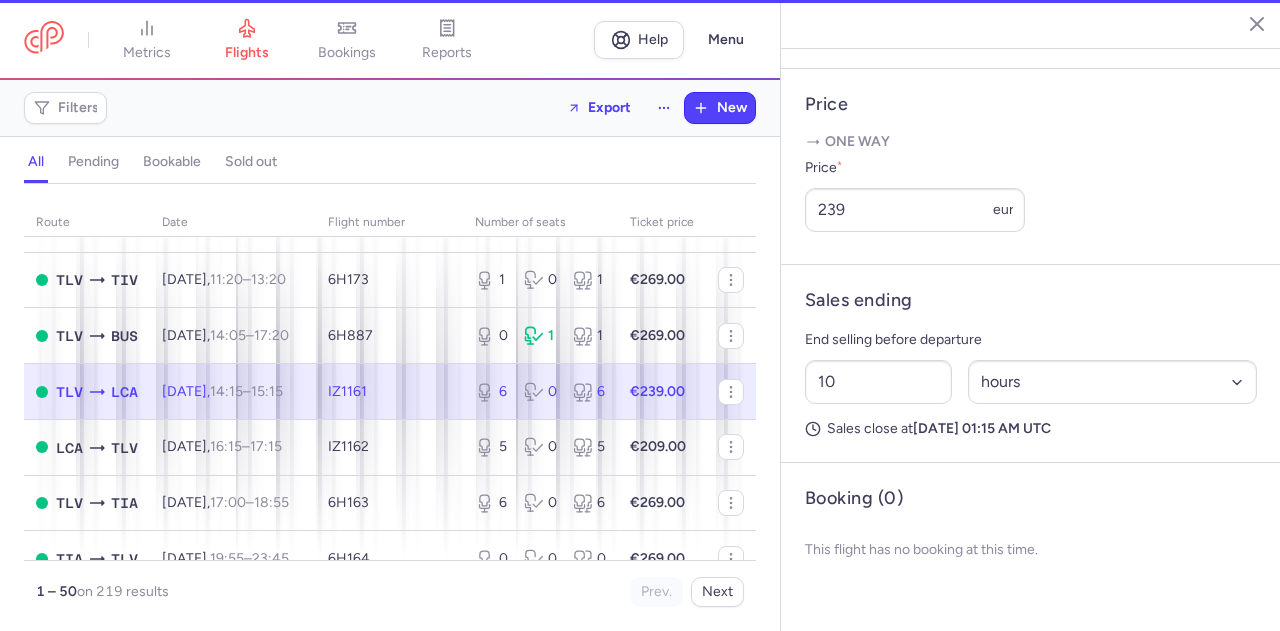 scroll, scrollTop: 740, scrollLeft: 0, axis: vertical 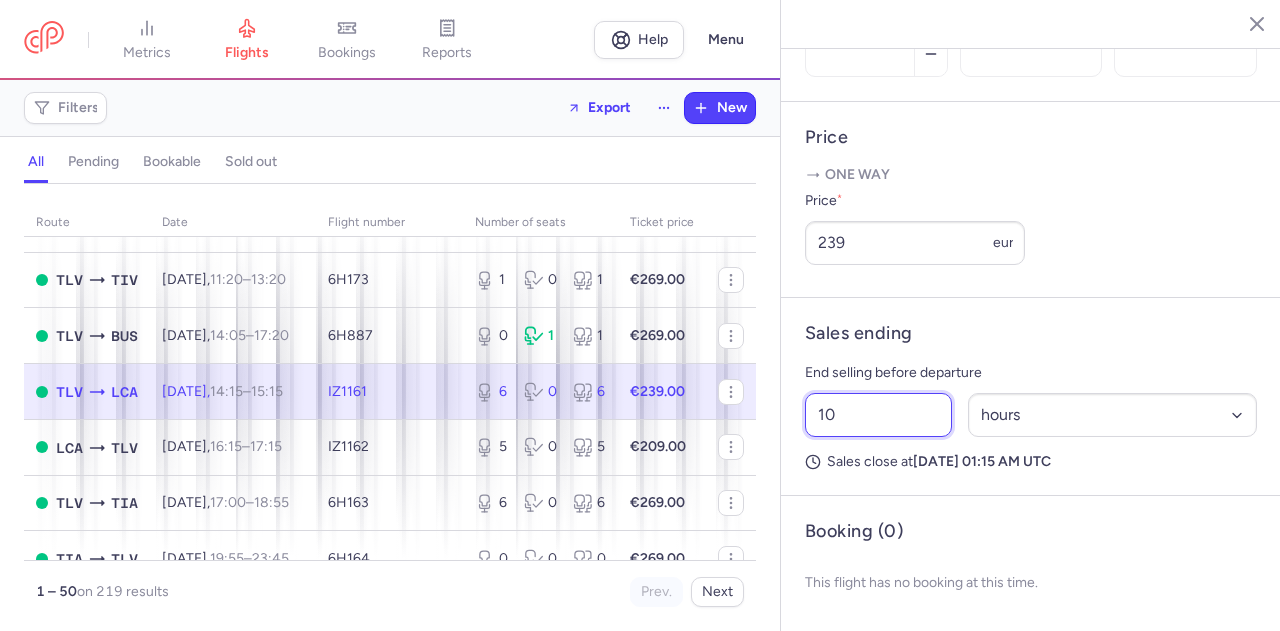 drag, startPoint x: 842, startPoint y: 421, endPoint x: 813, endPoint y: 420, distance: 29.017237 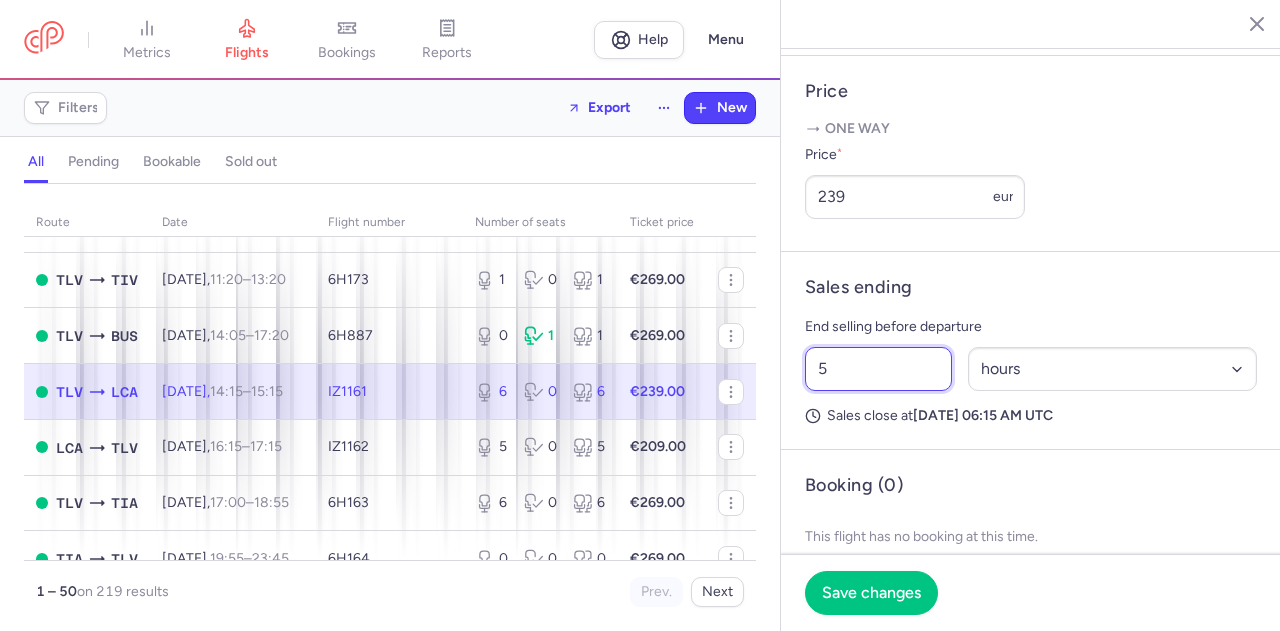 drag, startPoint x: 825, startPoint y: 425, endPoint x: 810, endPoint y: 425, distance: 15 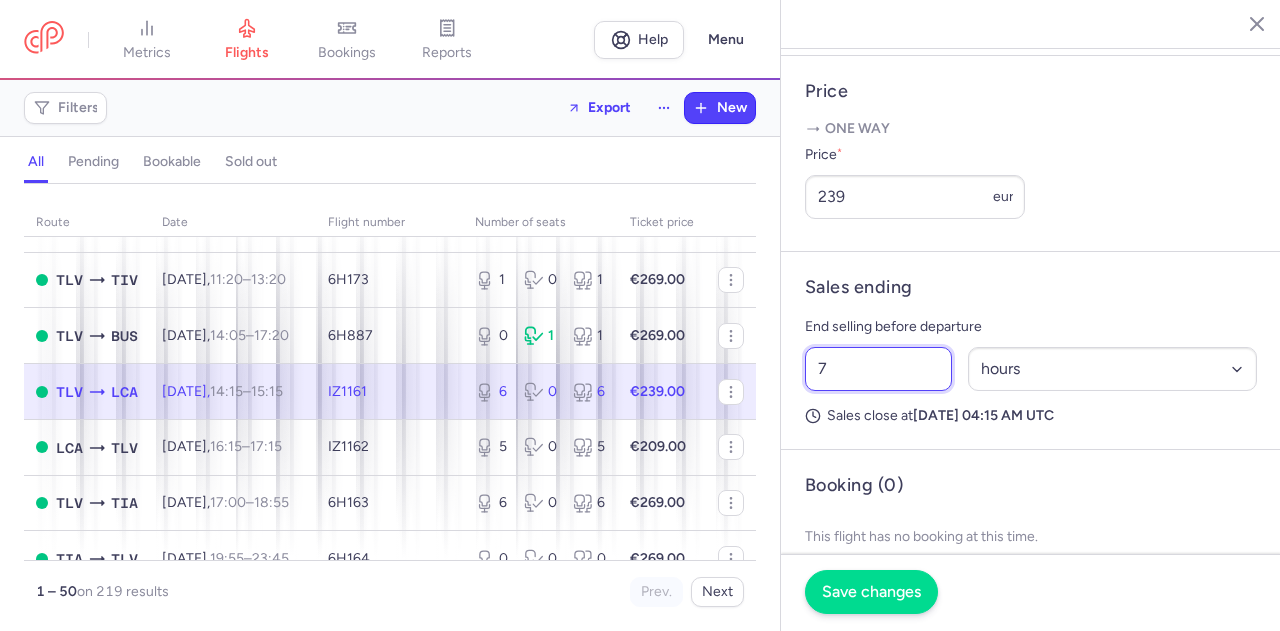 type on "7" 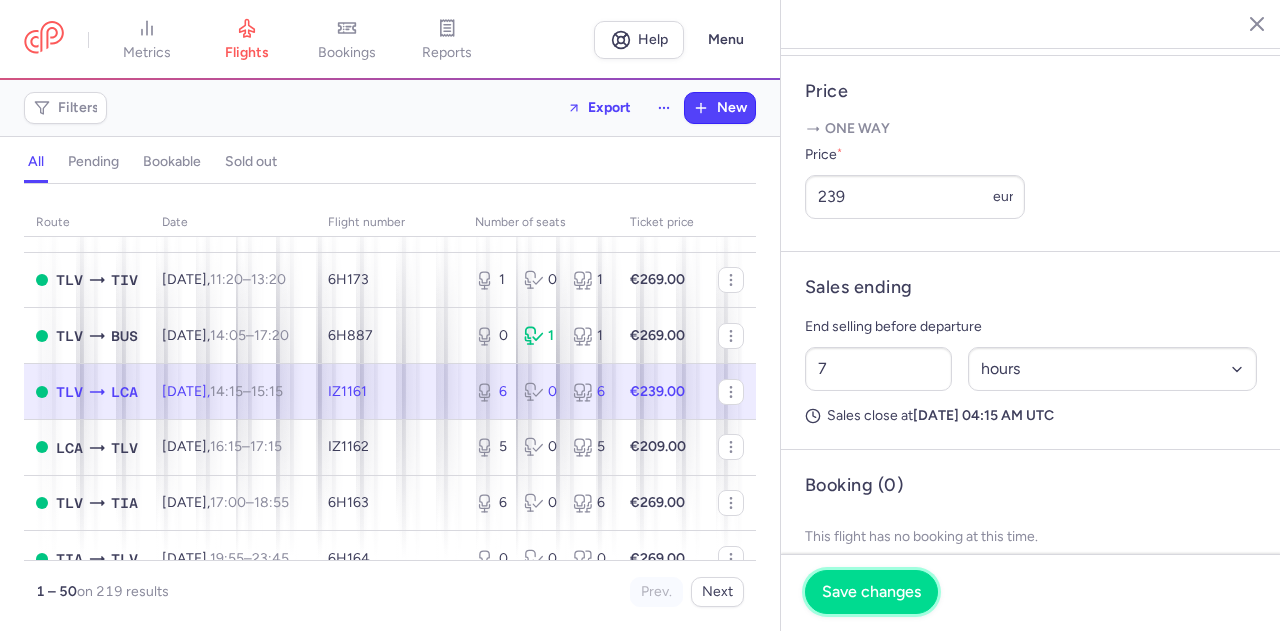 click on "Save changes" at bounding box center (871, 592) 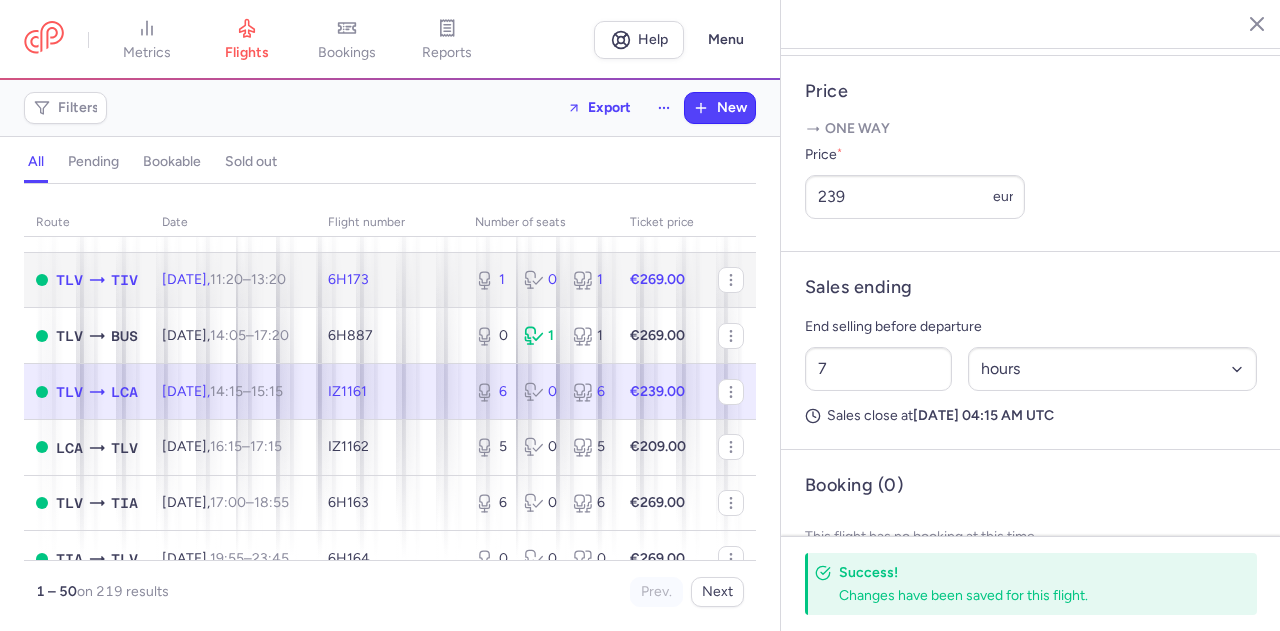 click on "6H173" at bounding box center [389, 280] 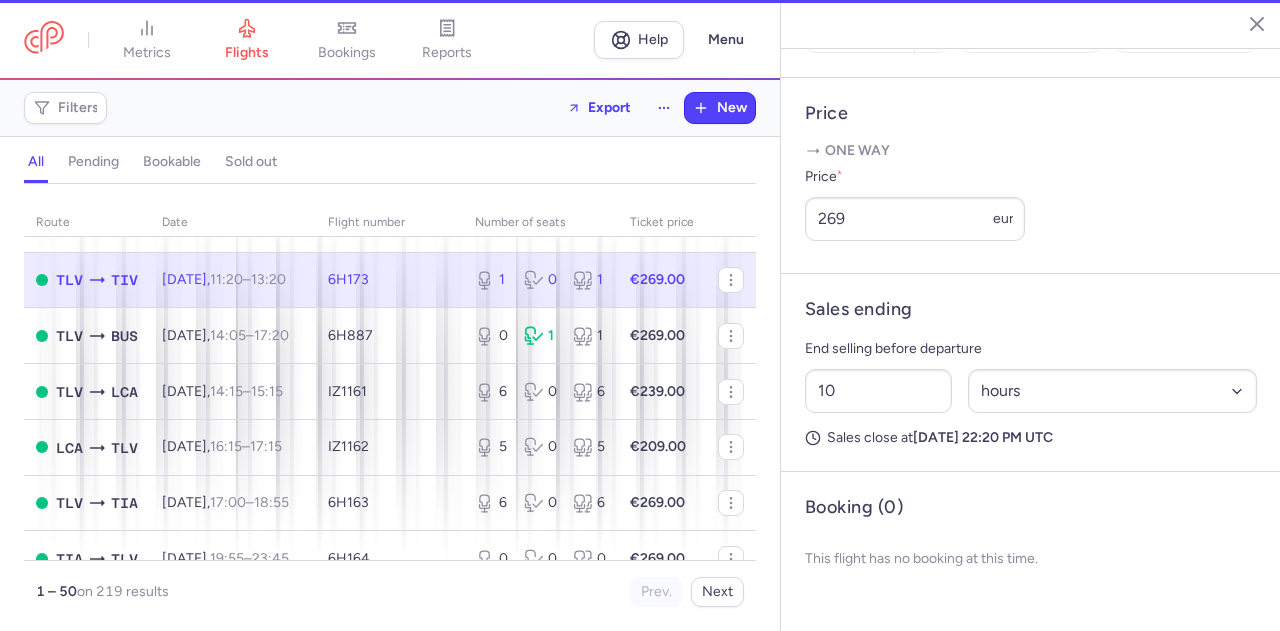 scroll, scrollTop: 762, scrollLeft: 0, axis: vertical 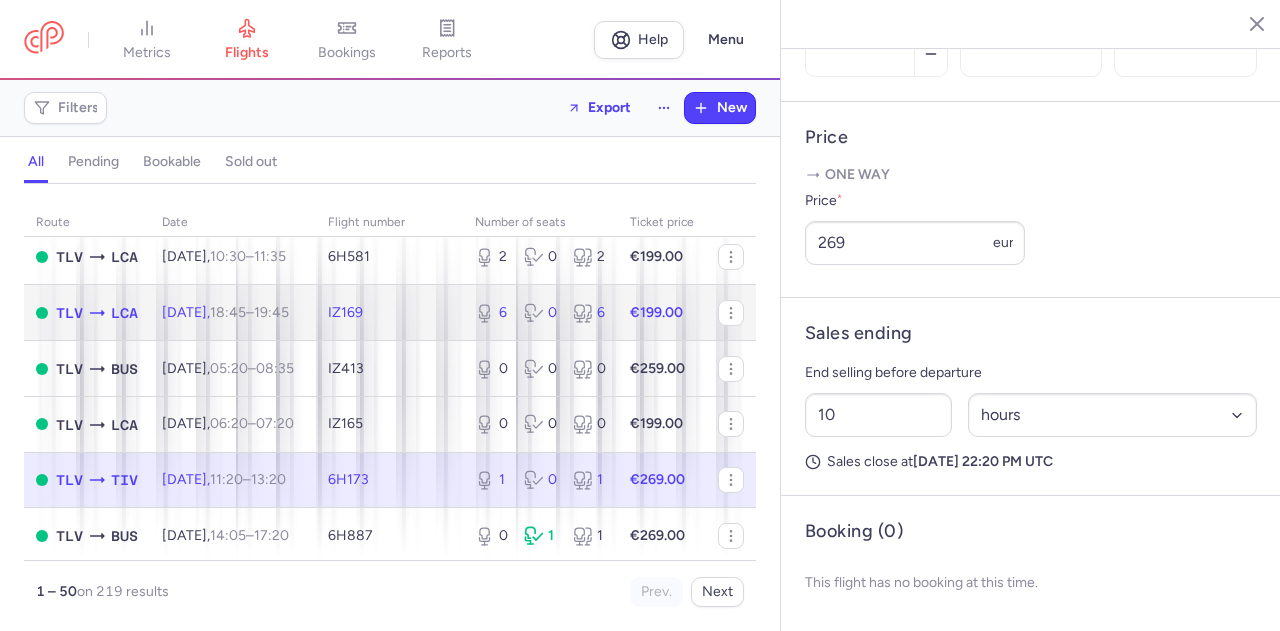 click on "IZ169" at bounding box center [389, 313] 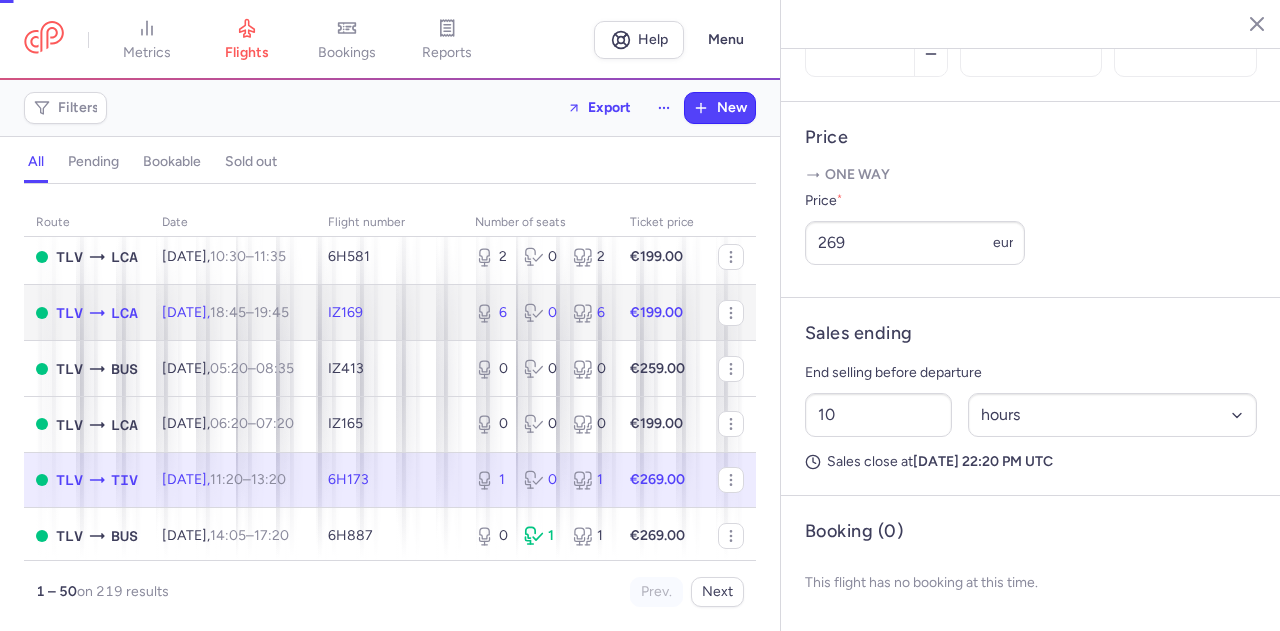 type on "6" 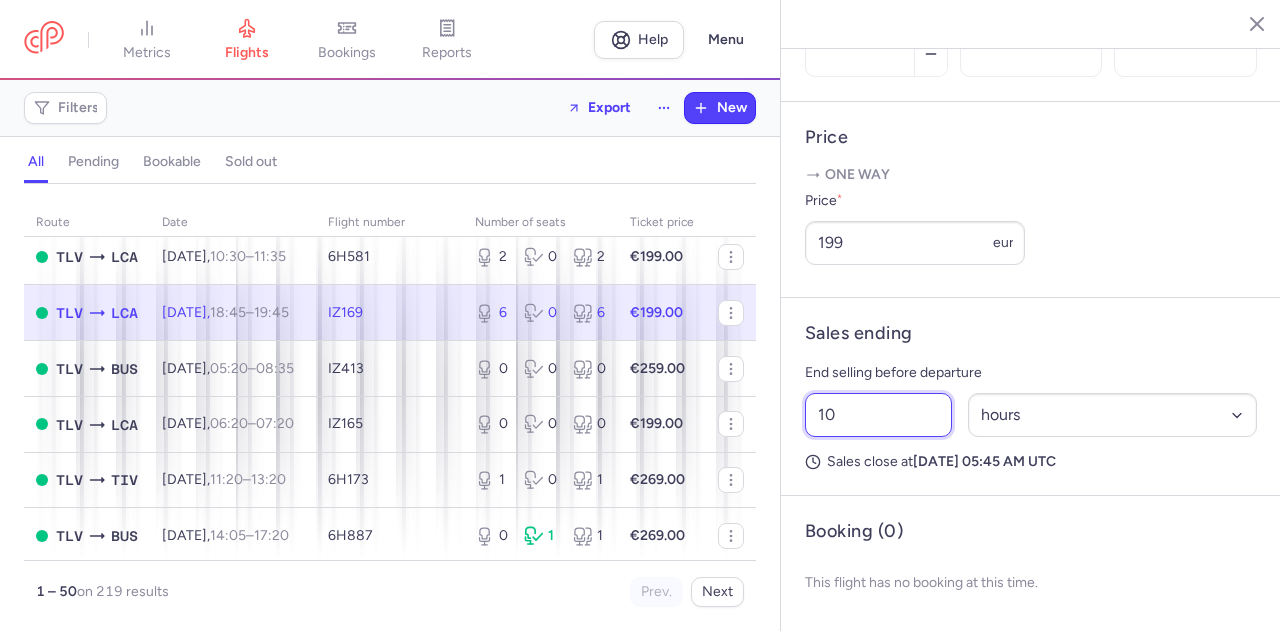 drag, startPoint x: 840, startPoint y: 420, endPoint x: 809, endPoint y: 417, distance: 31.144823 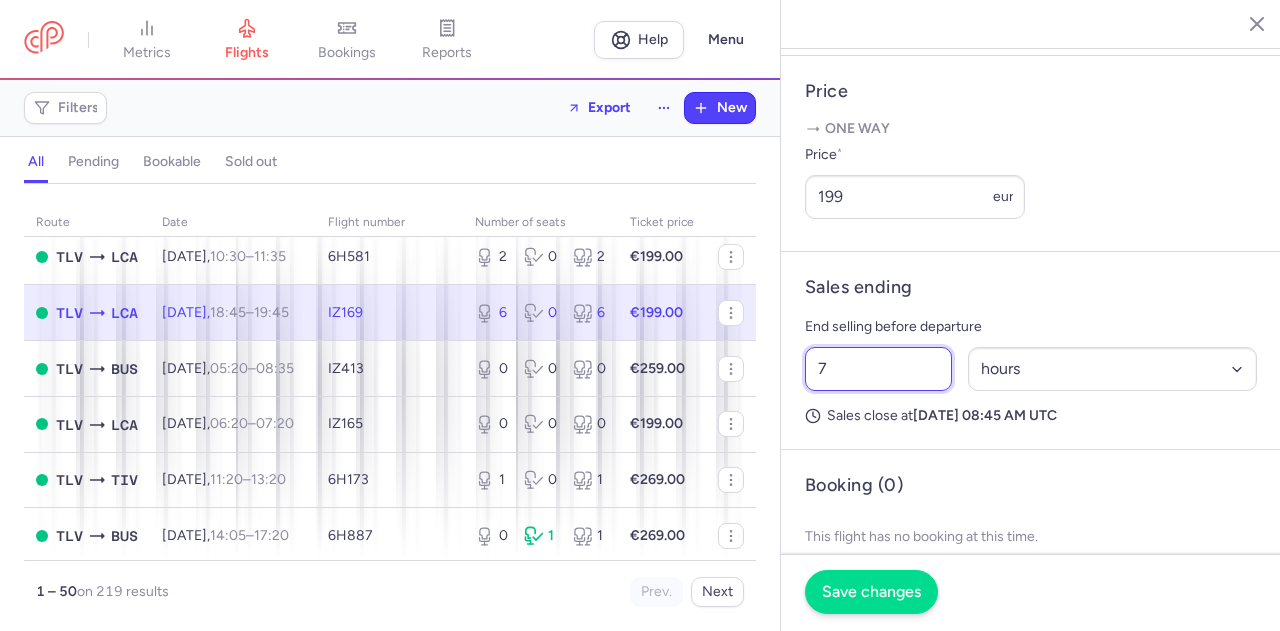 type on "7" 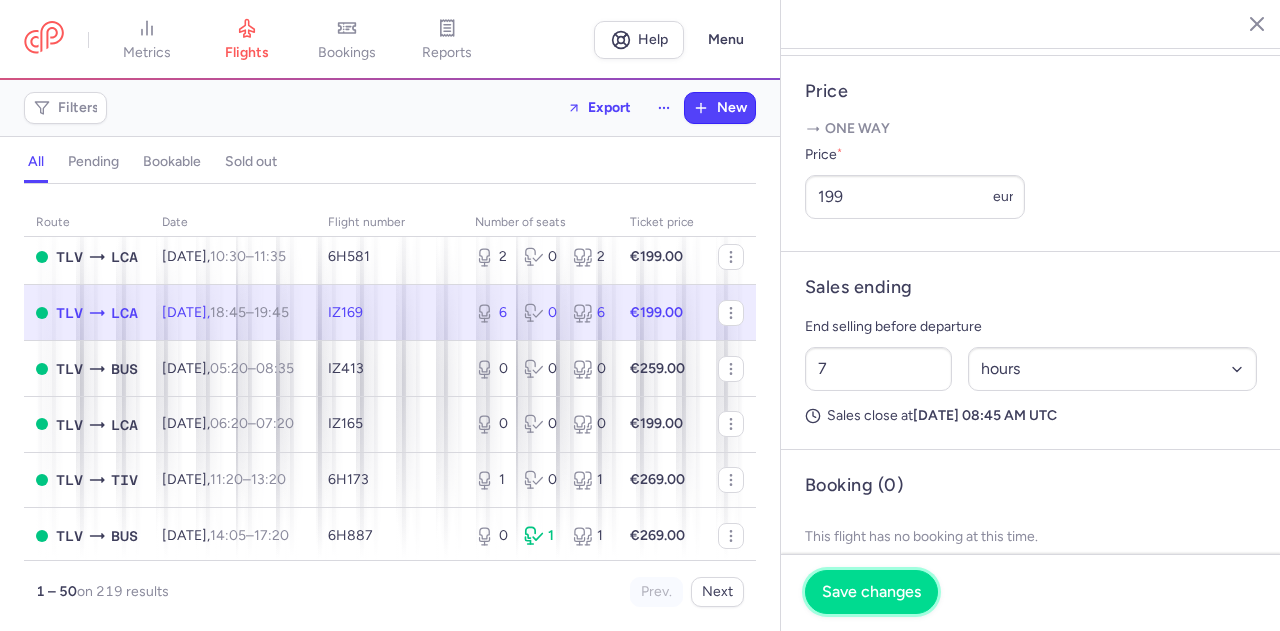 click on "Save changes" at bounding box center (871, 592) 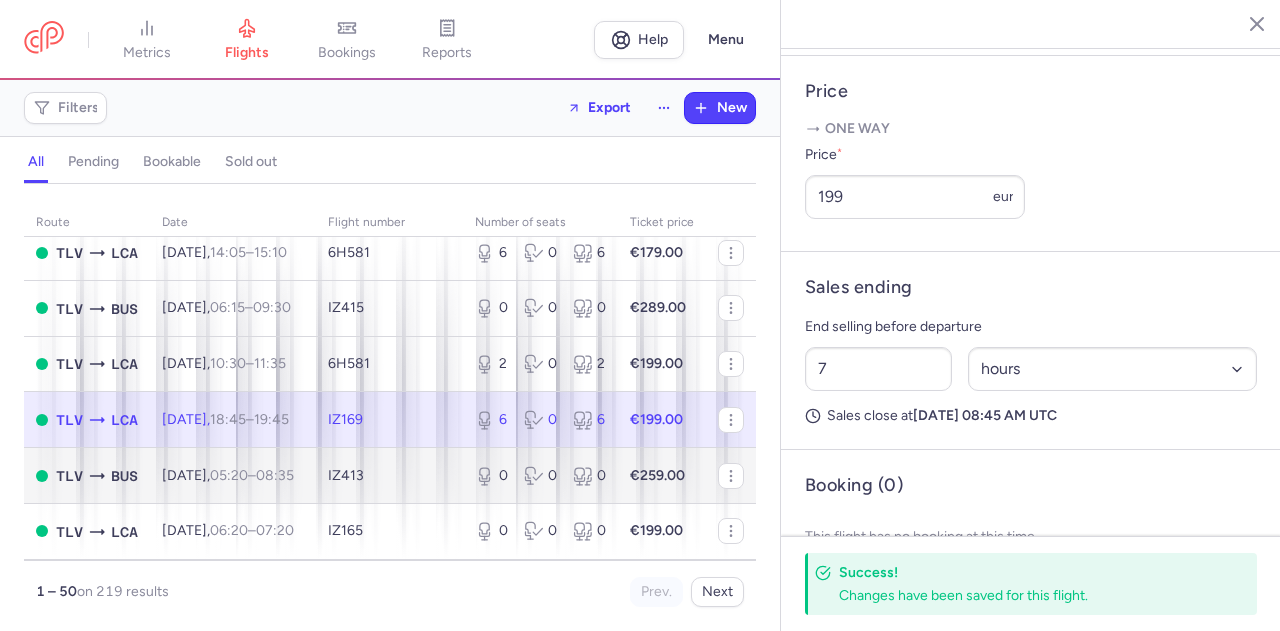 scroll, scrollTop: 900, scrollLeft: 0, axis: vertical 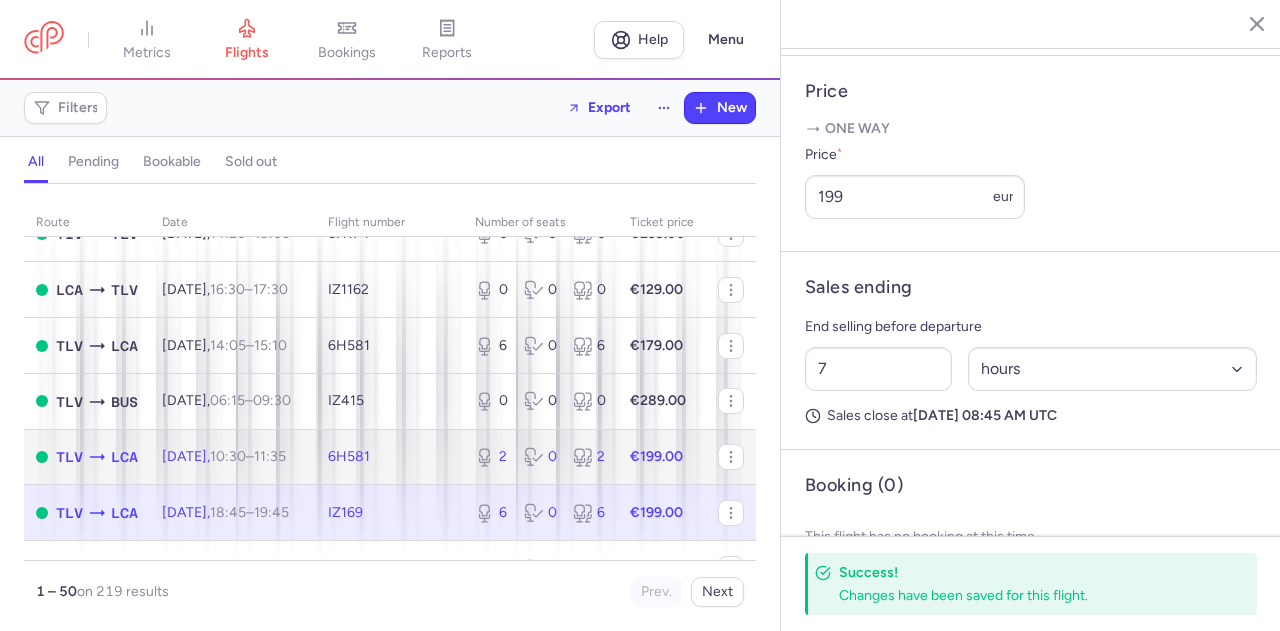 click on "6H581" at bounding box center [389, 457] 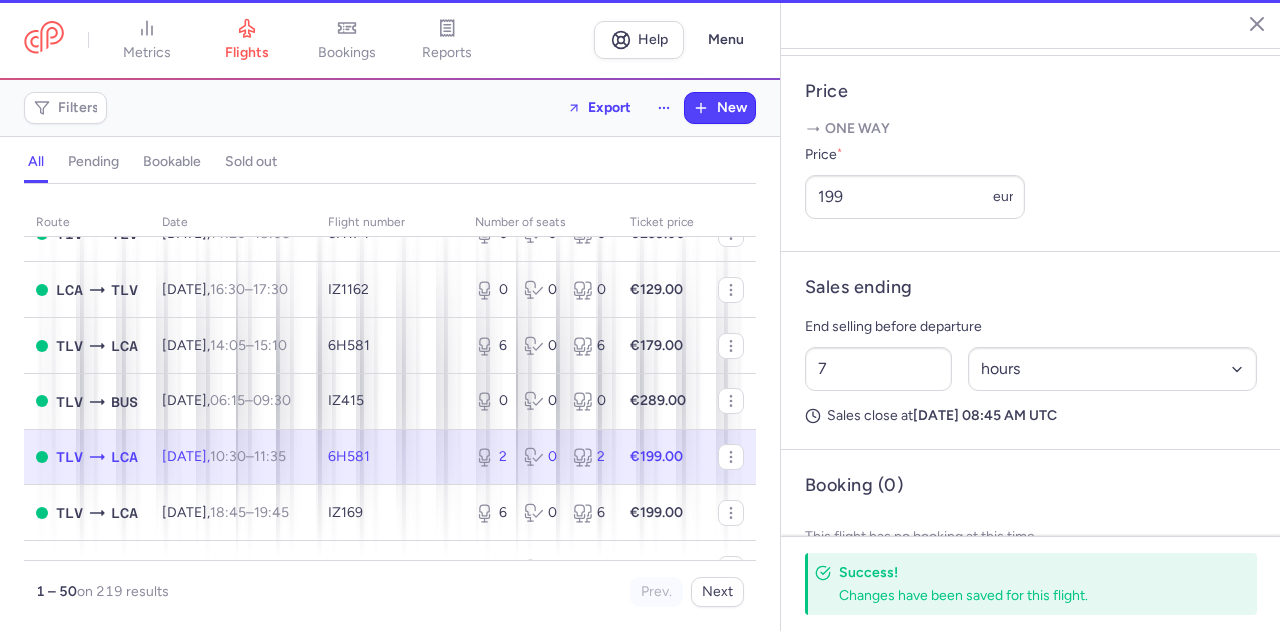 type on "2" 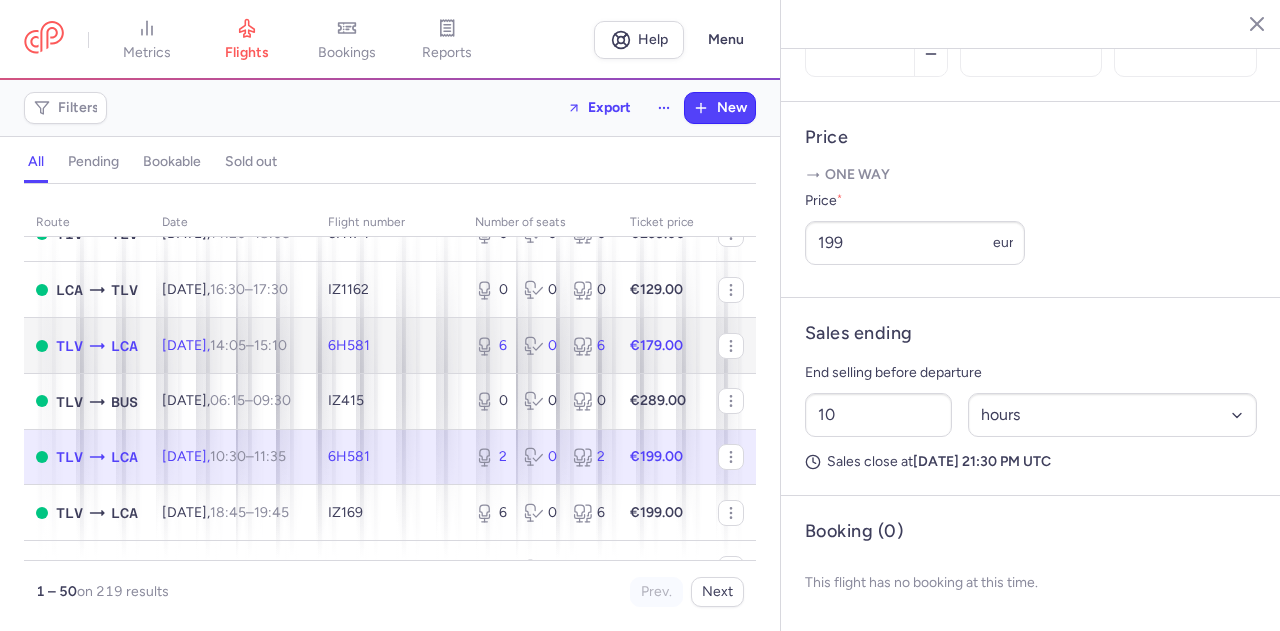 click on "6H581" at bounding box center (389, 346) 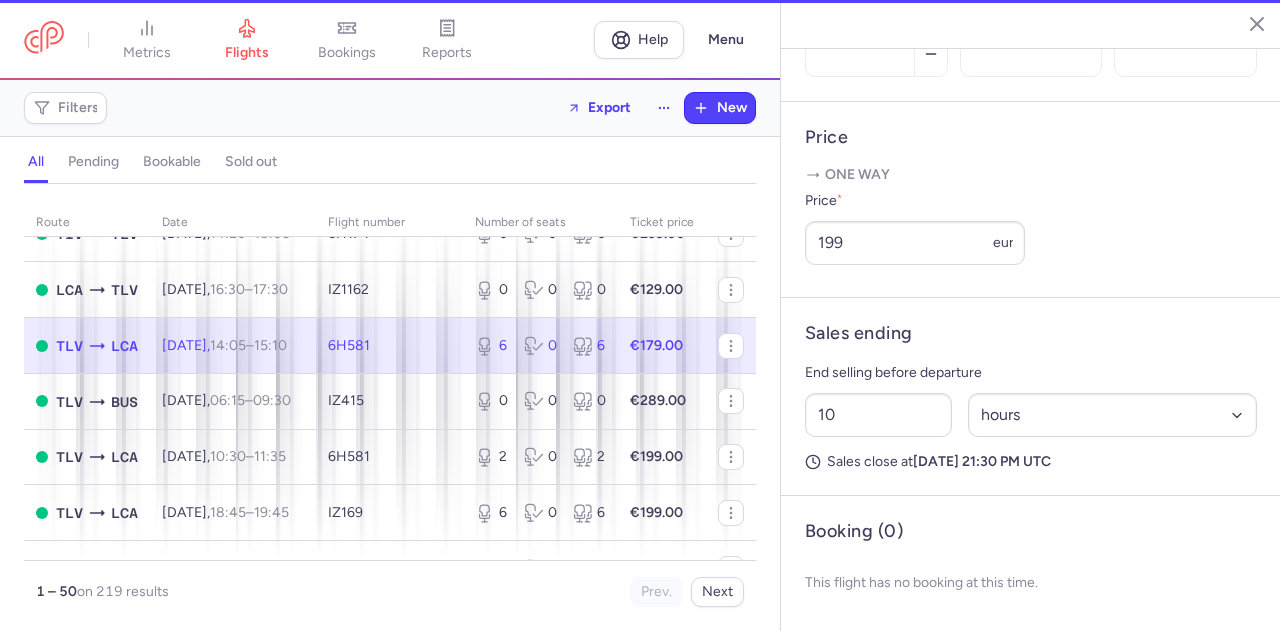 type on "6" 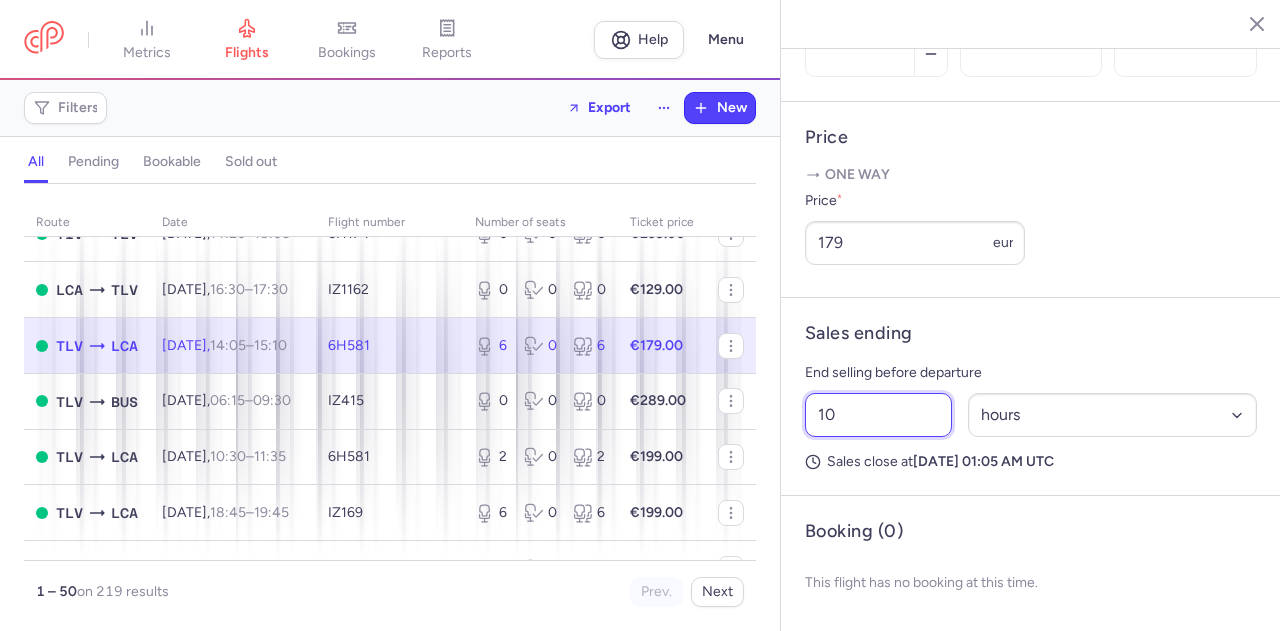 drag, startPoint x: 850, startPoint y: 415, endPoint x: 802, endPoint y: 419, distance: 48.166378 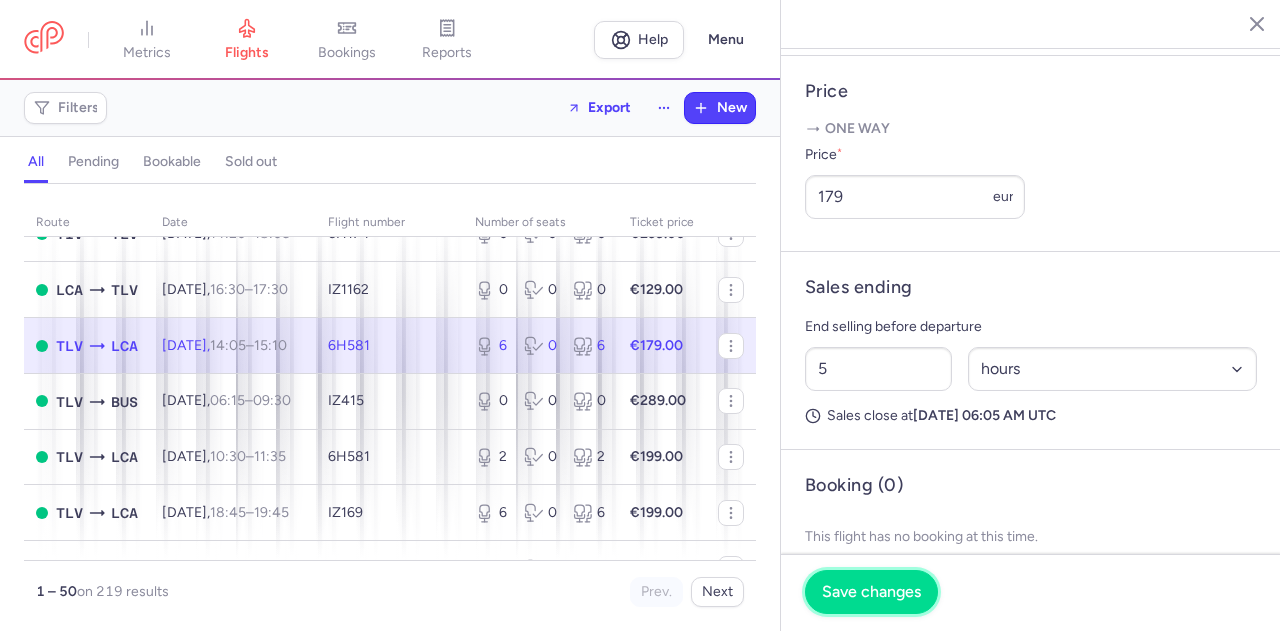 click on "Save changes" at bounding box center [871, 592] 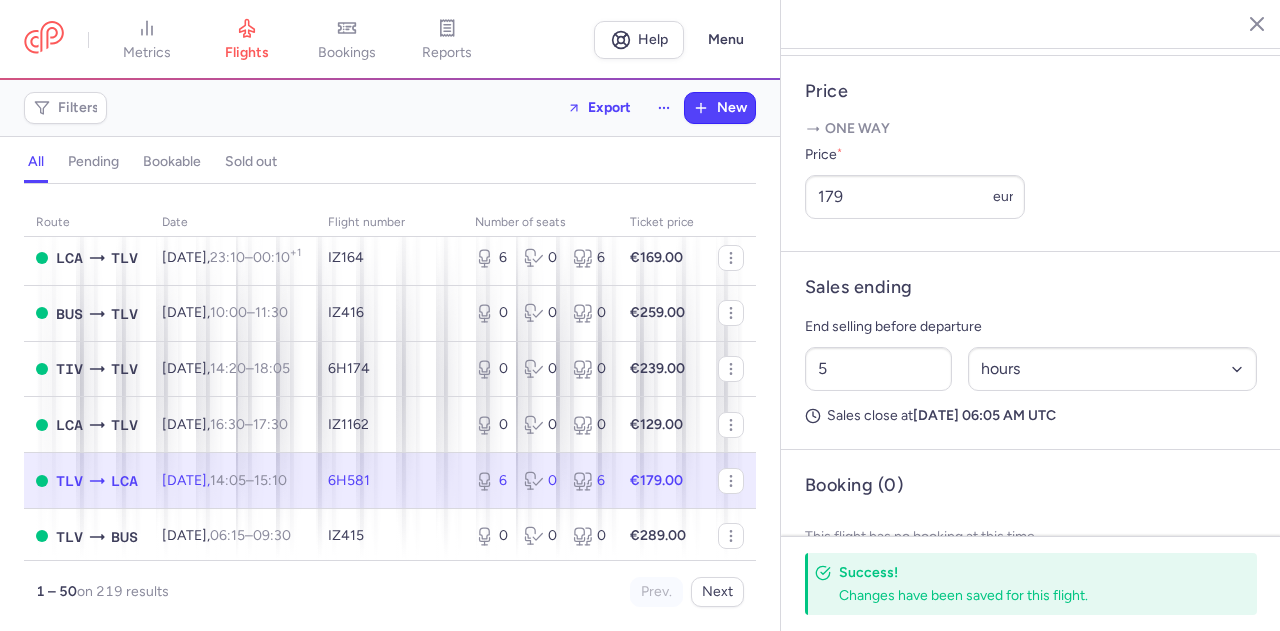 scroll, scrollTop: 700, scrollLeft: 0, axis: vertical 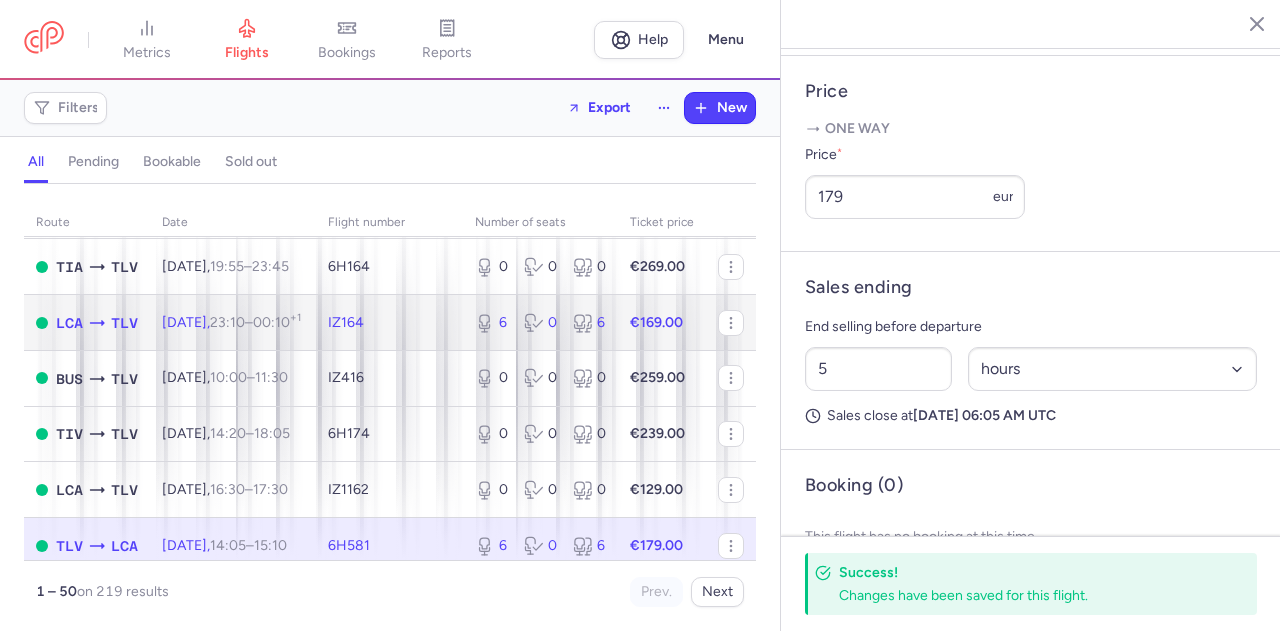 click on "IZ164" at bounding box center (389, 323) 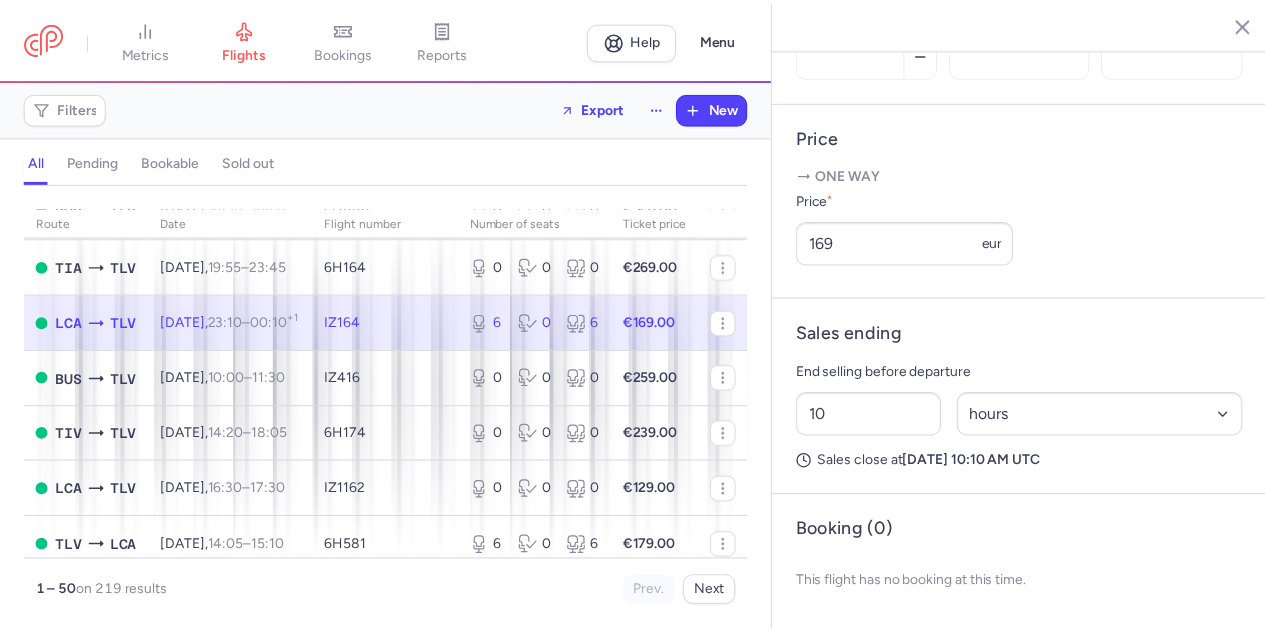 scroll, scrollTop: 600, scrollLeft: 0, axis: vertical 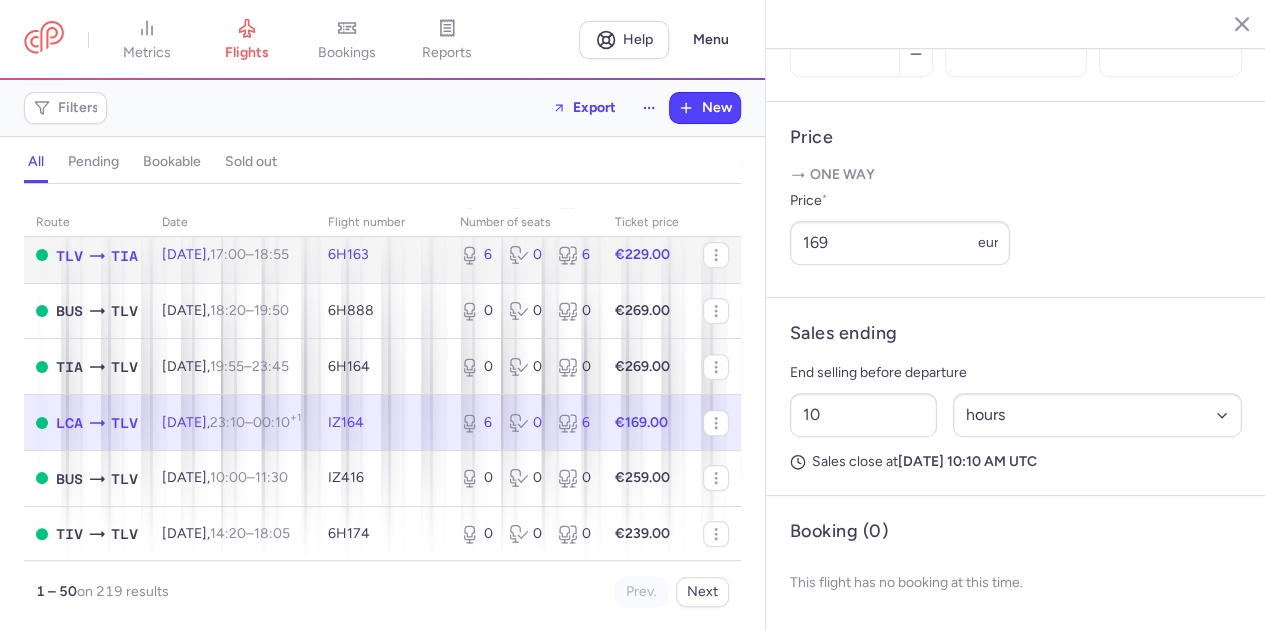 click on "6 0 6" at bounding box center [525, 255] 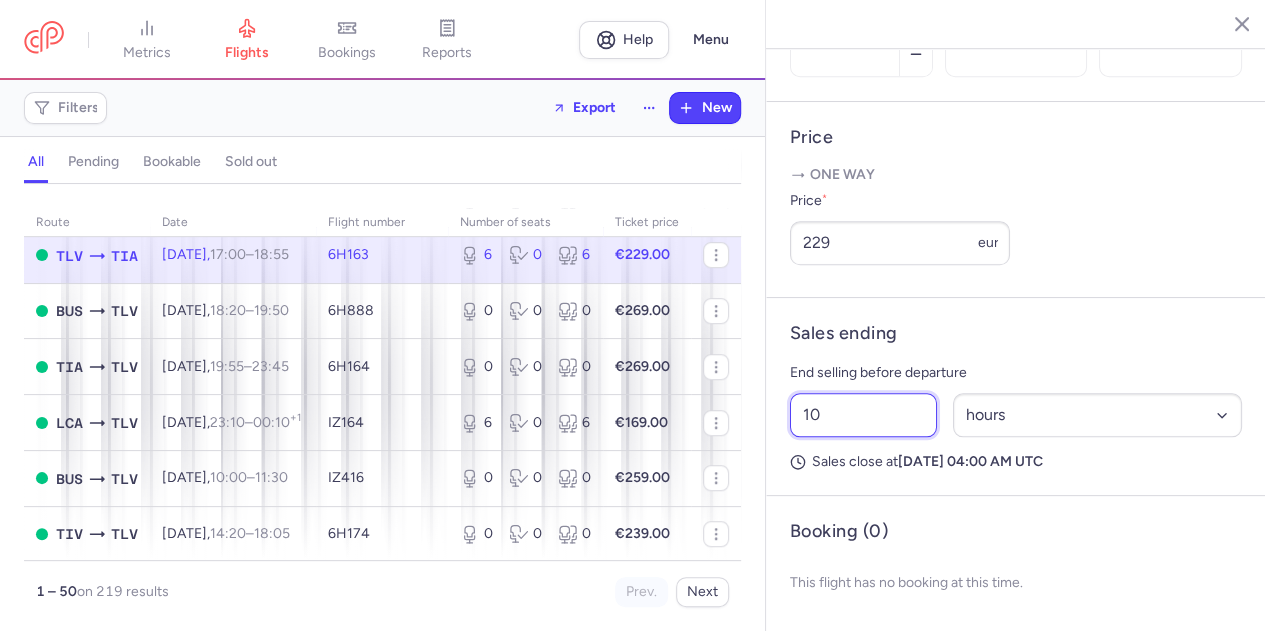 drag, startPoint x: 819, startPoint y: 419, endPoint x: 802, endPoint y: 419, distance: 17 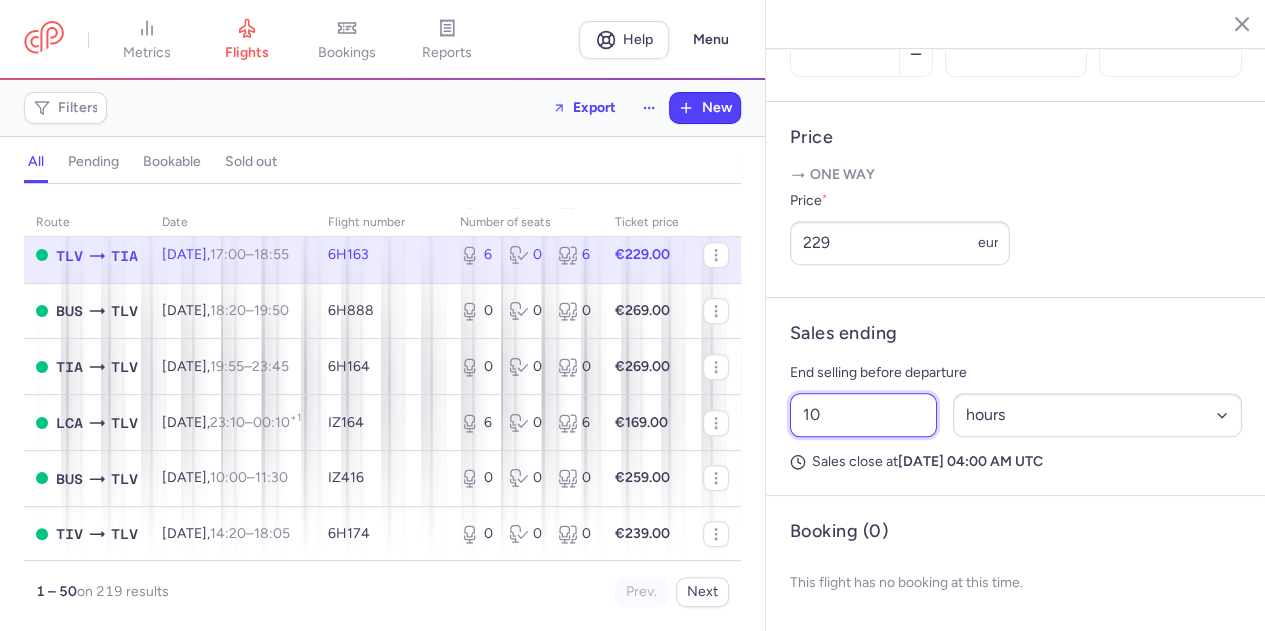 click on "10" at bounding box center (863, 415) 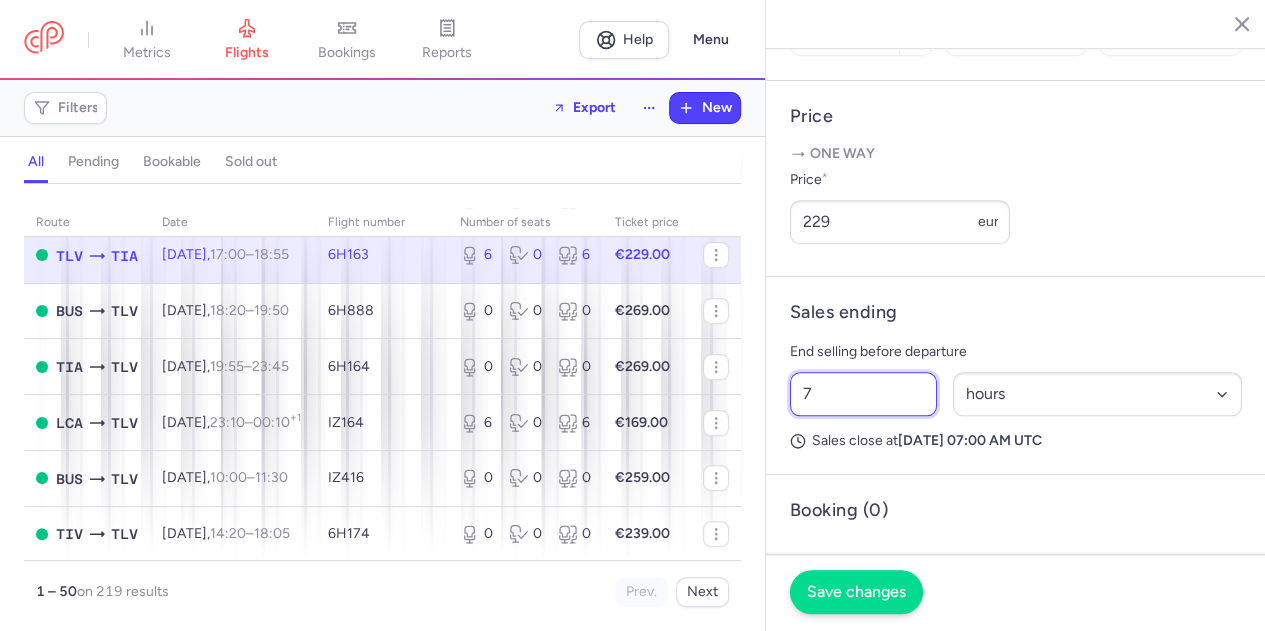 type on "7" 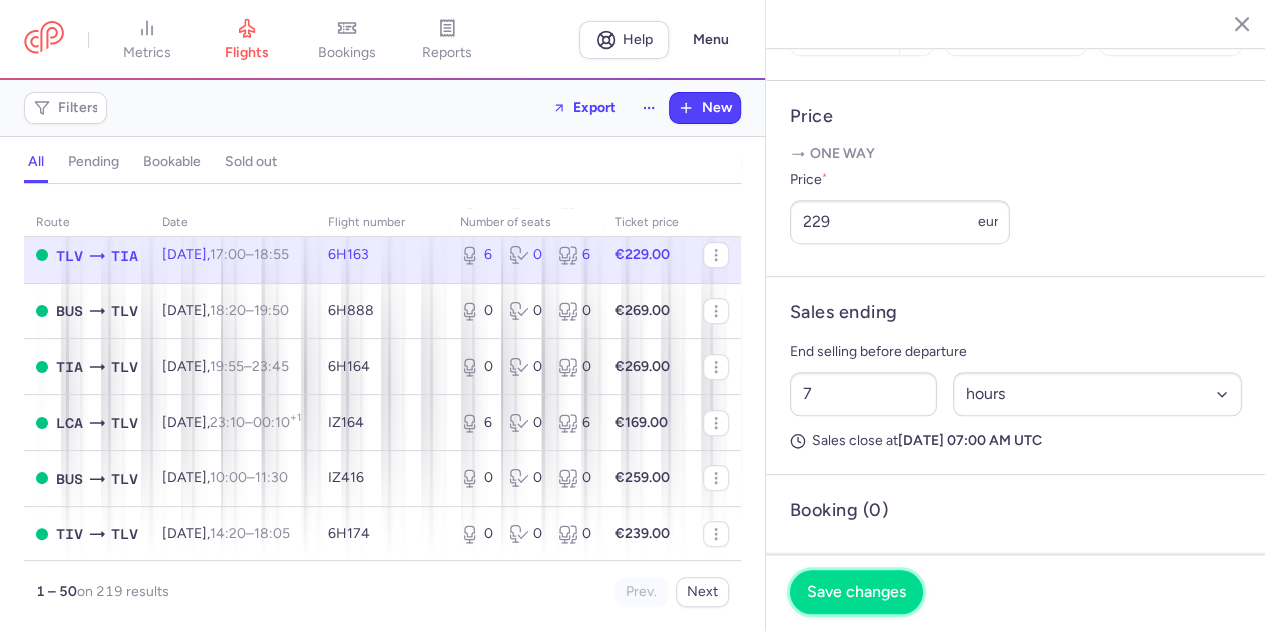 click on "Save changes" at bounding box center (856, 592) 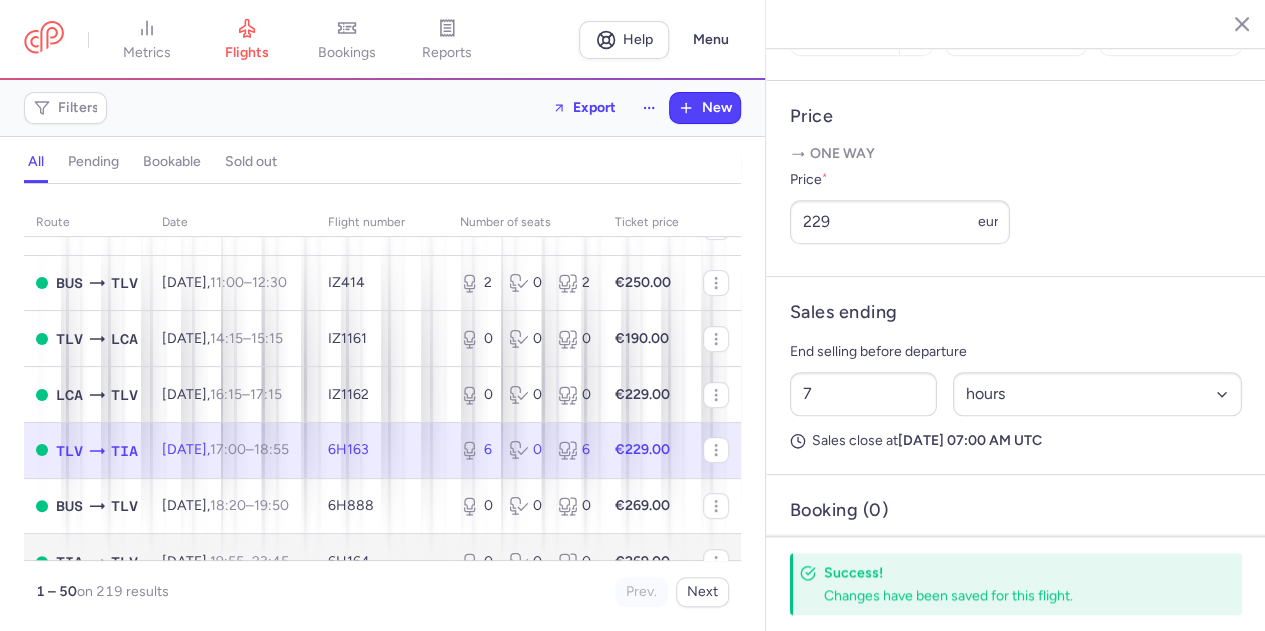 scroll, scrollTop: 400, scrollLeft: 0, axis: vertical 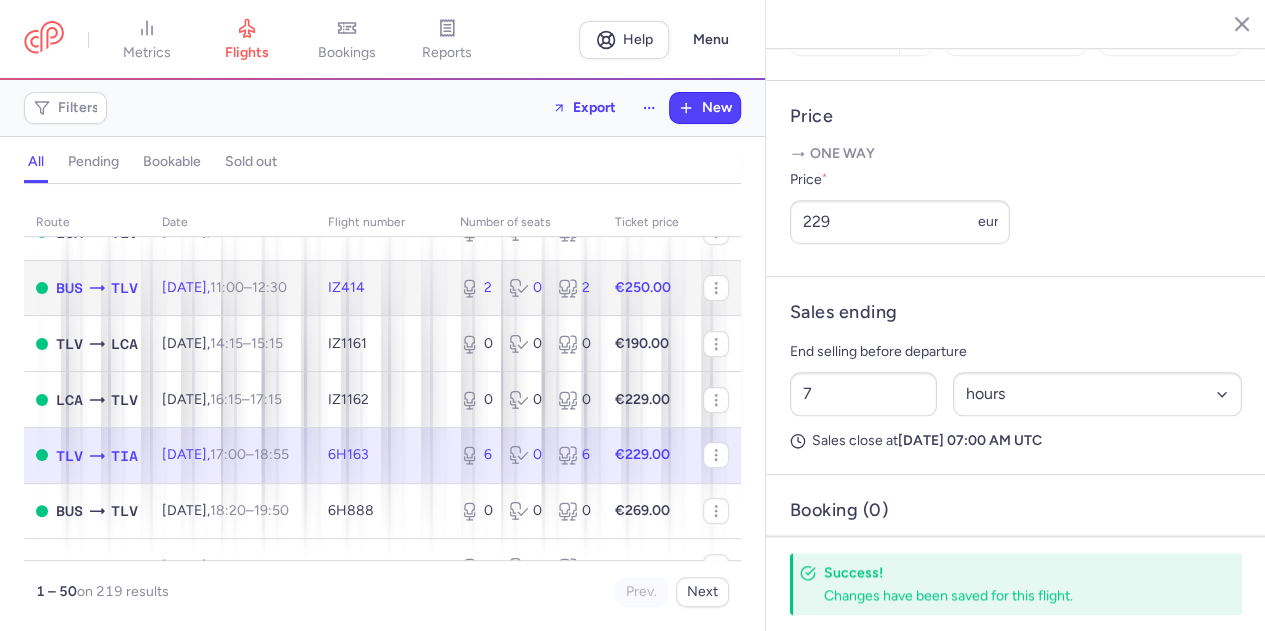 click on "2 0 2" at bounding box center [525, 288] 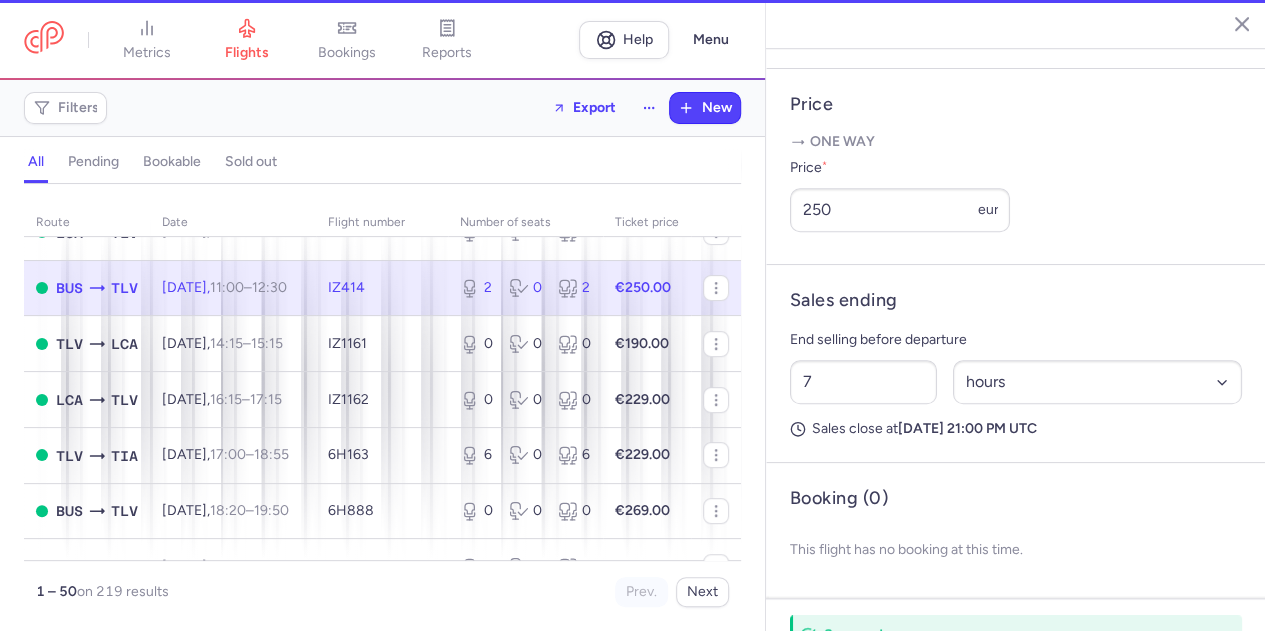 type on "2" 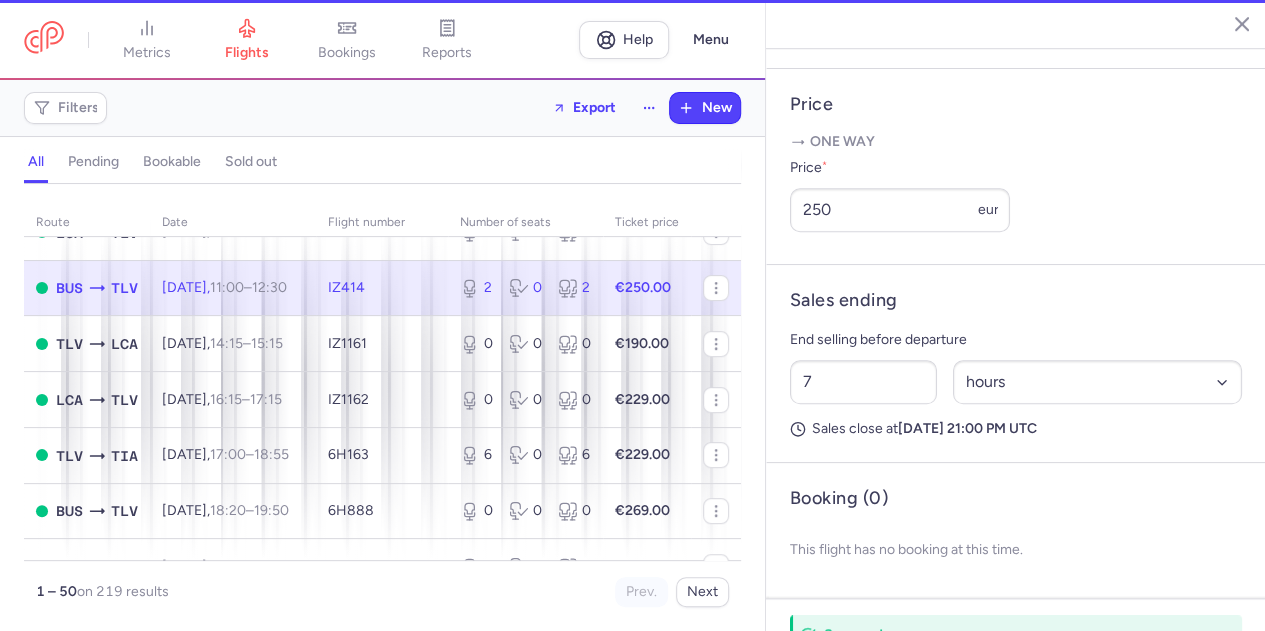 type on "10" 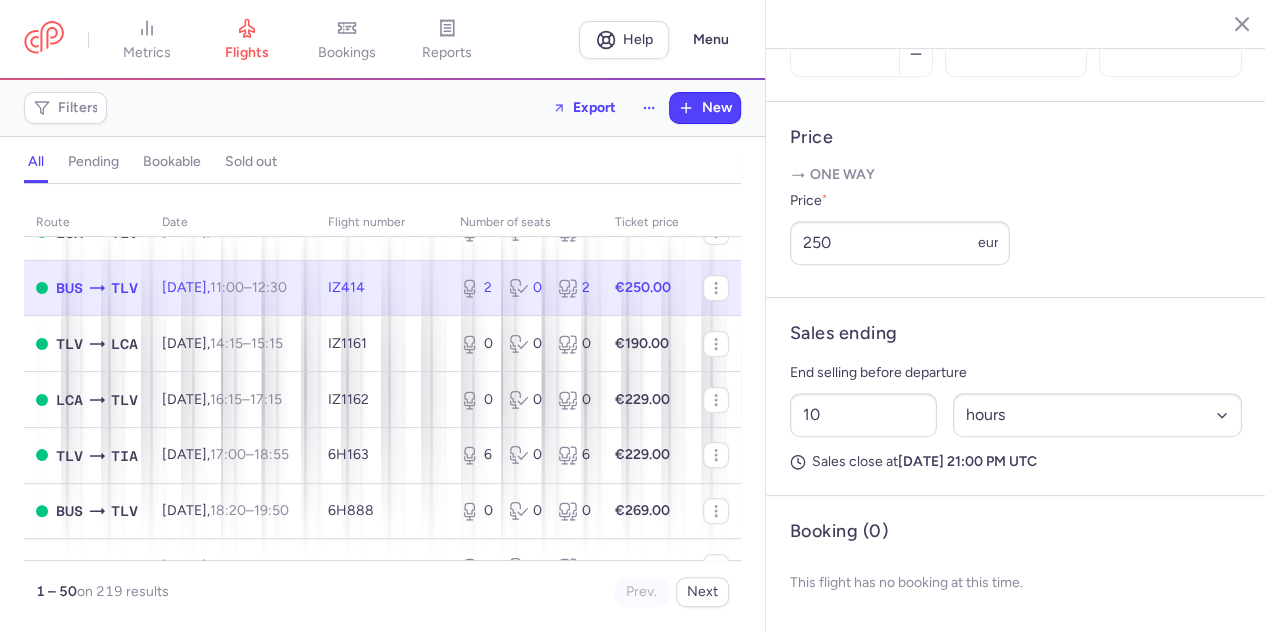 scroll, scrollTop: 300, scrollLeft: 0, axis: vertical 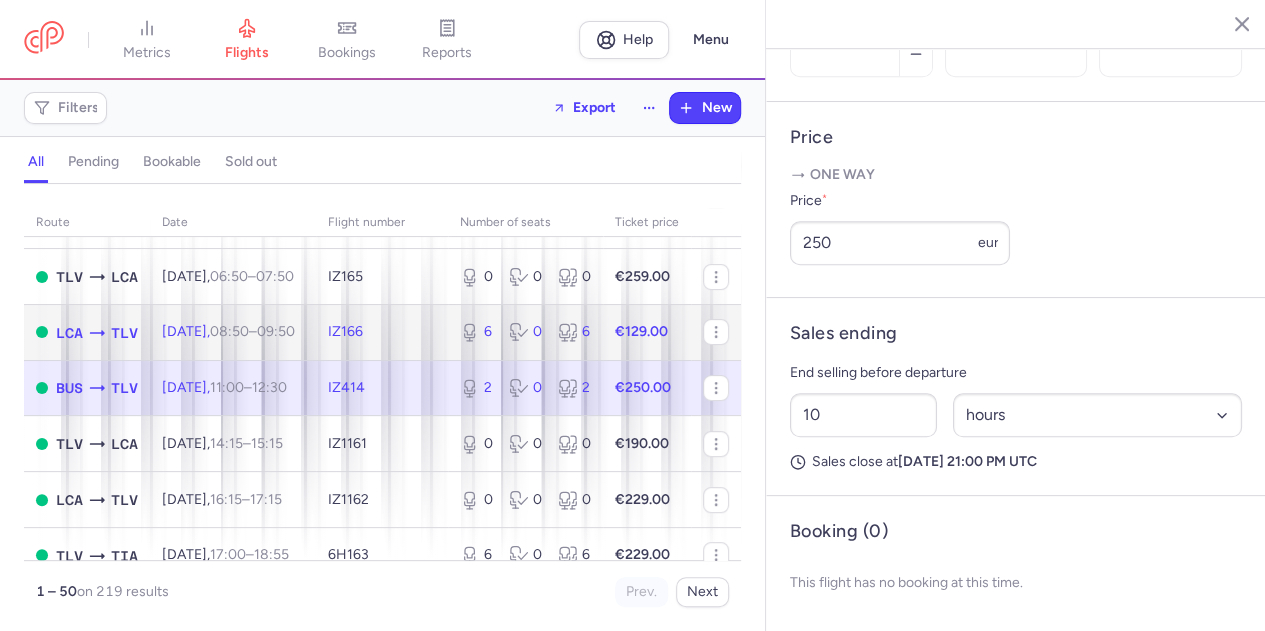 click on "IZ166" at bounding box center (382, 332) 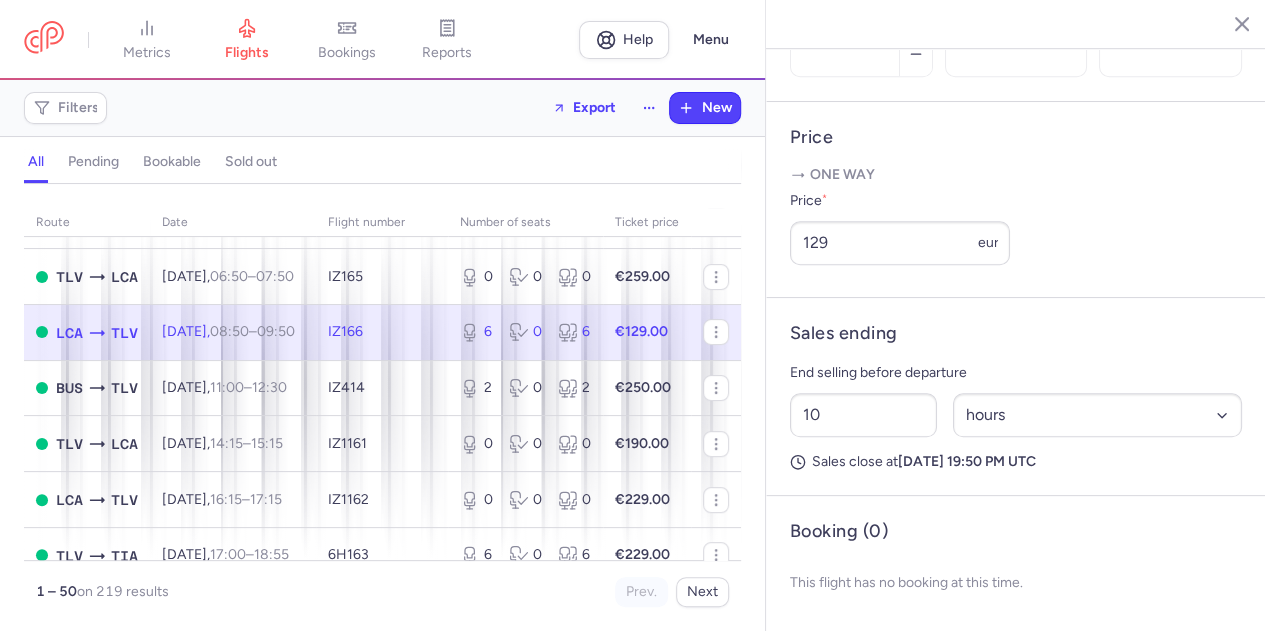 scroll, scrollTop: 200, scrollLeft: 0, axis: vertical 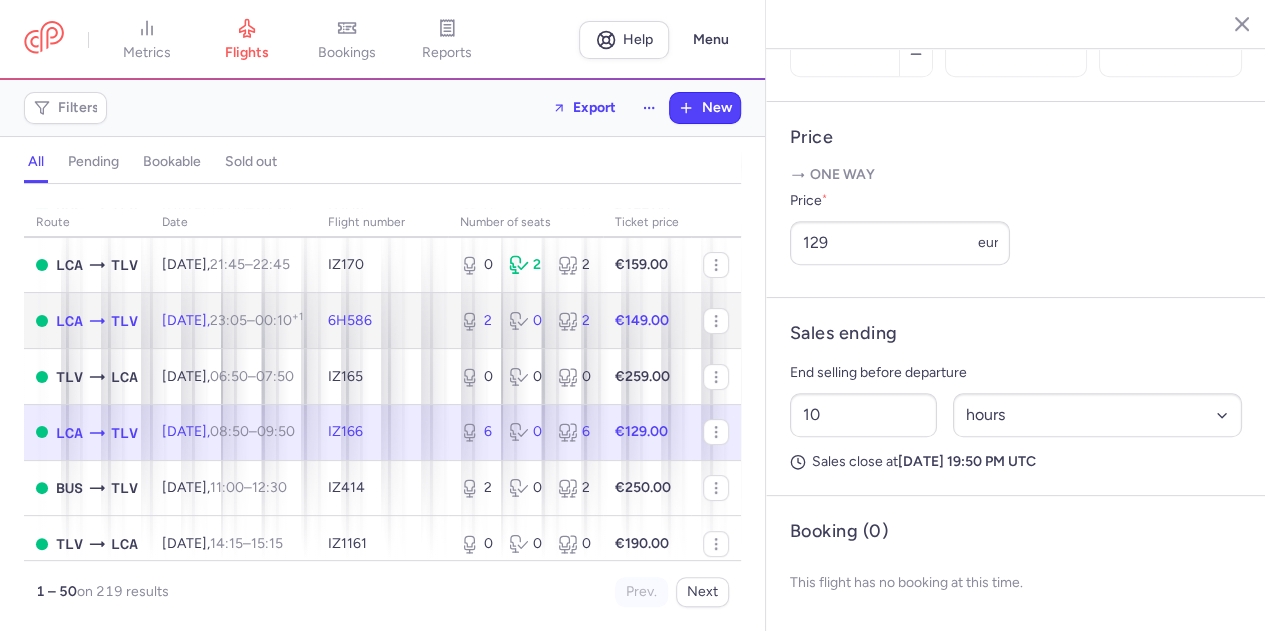 click on "6H586" at bounding box center (382, 321) 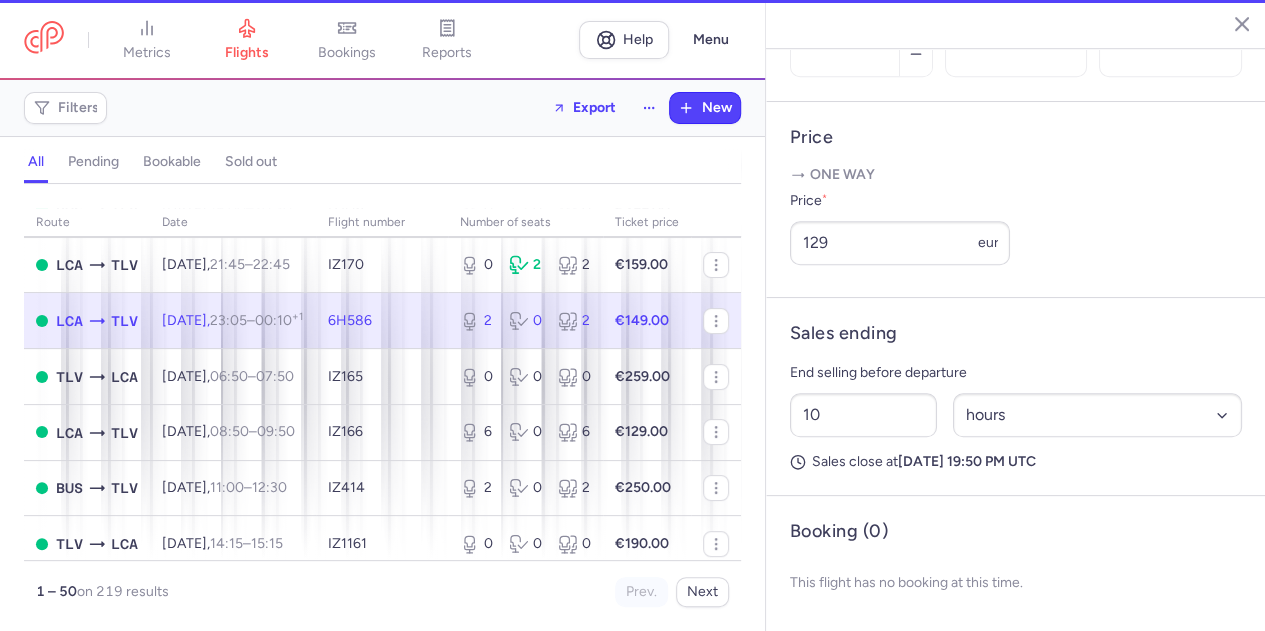 type on "2" 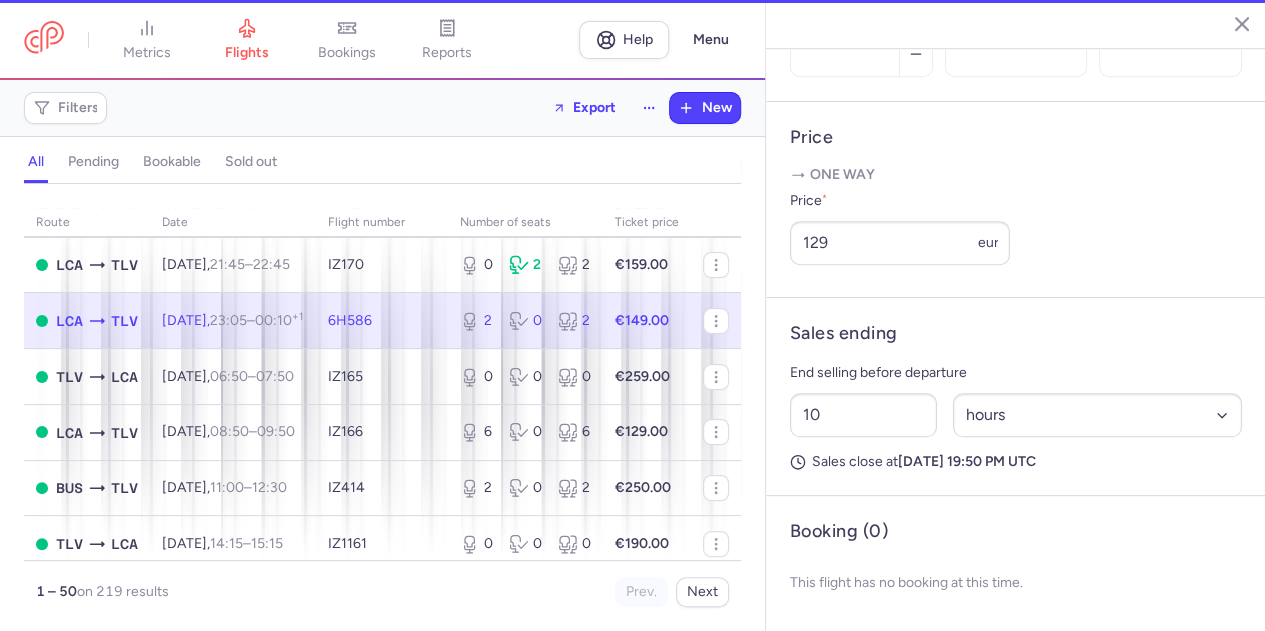 type on "5" 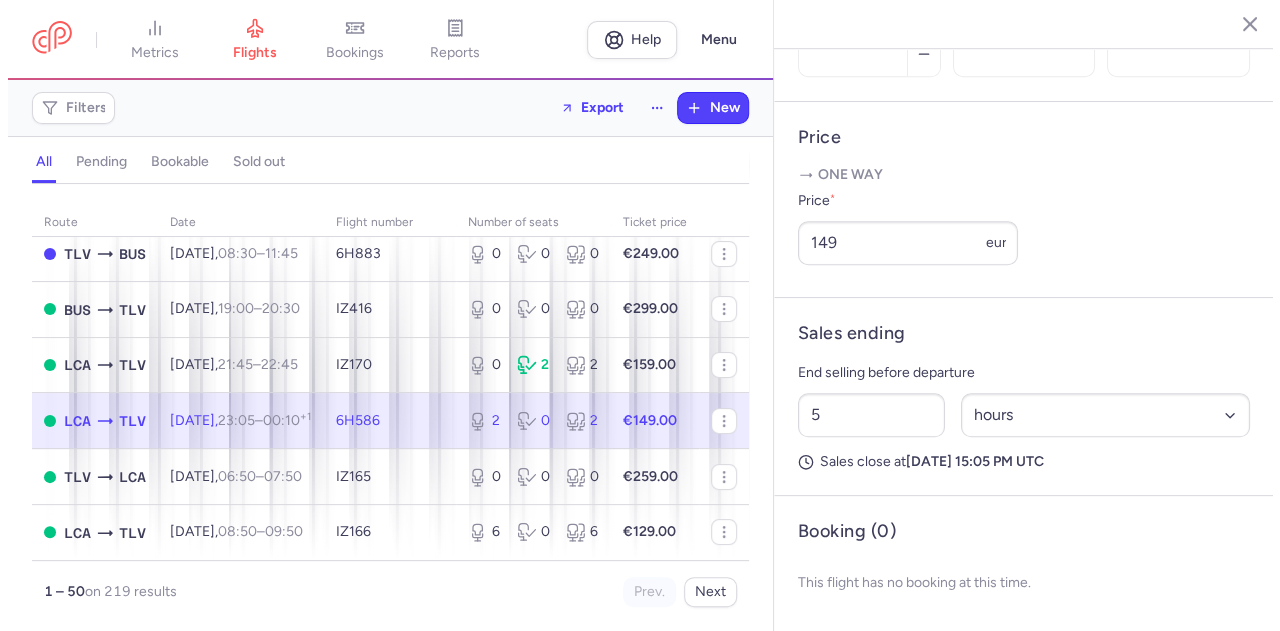 scroll, scrollTop: 0, scrollLeft: 0, axis: both 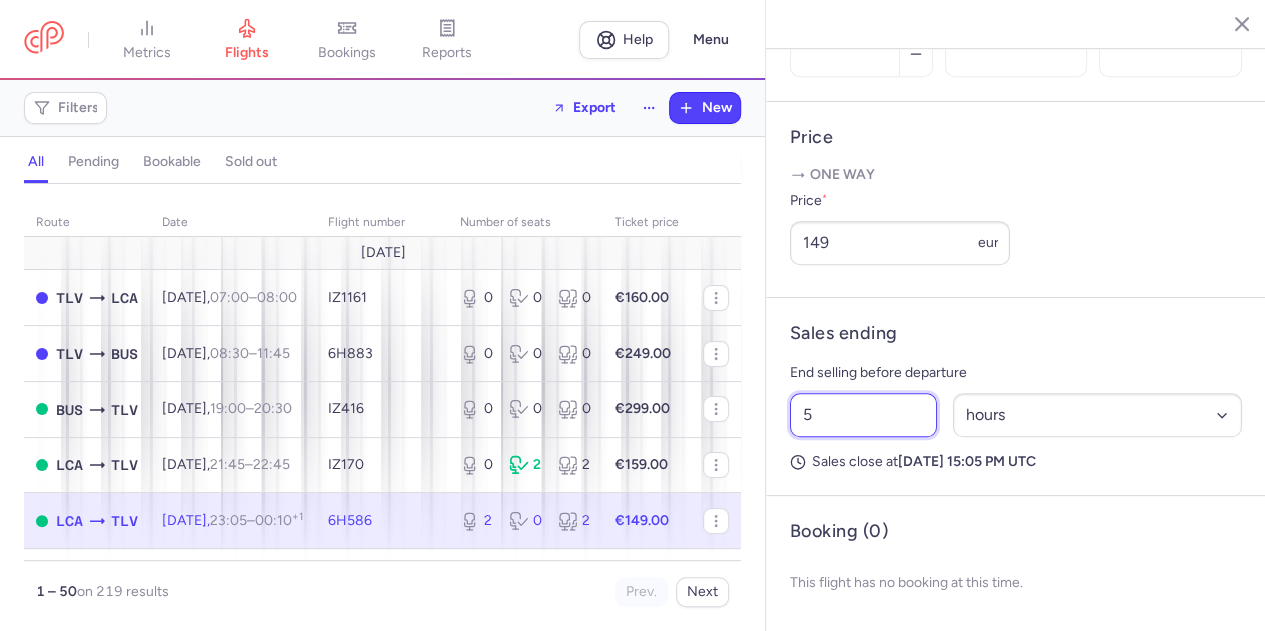 drag, startPoint x: 813, startPoint y: 421, endPoint x: 797, endPoint y: 421, distance: 16 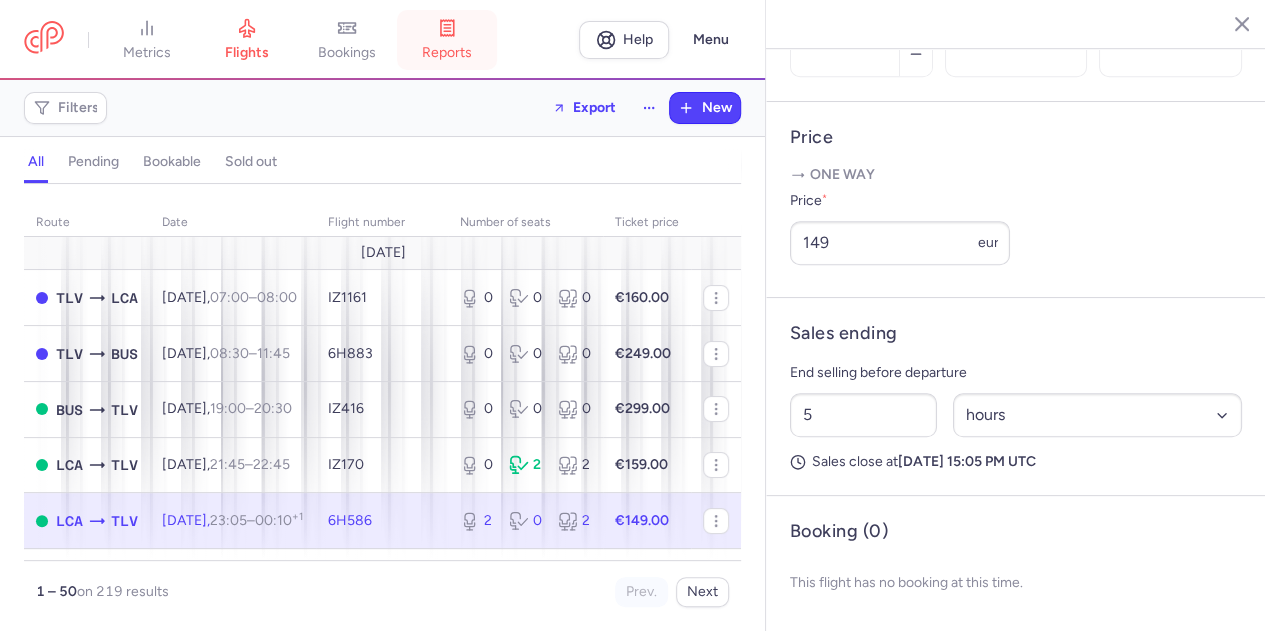 click on "reports" at bounding box center [447, 53] 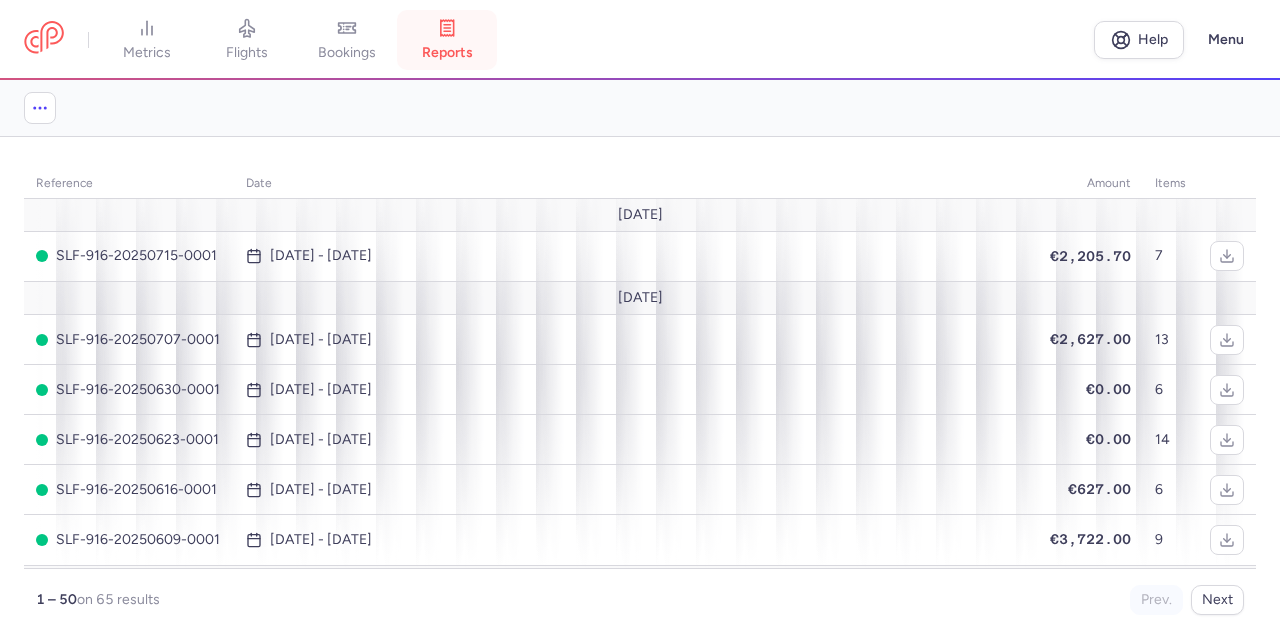 click on "reports" at bounding box center [447, 53] 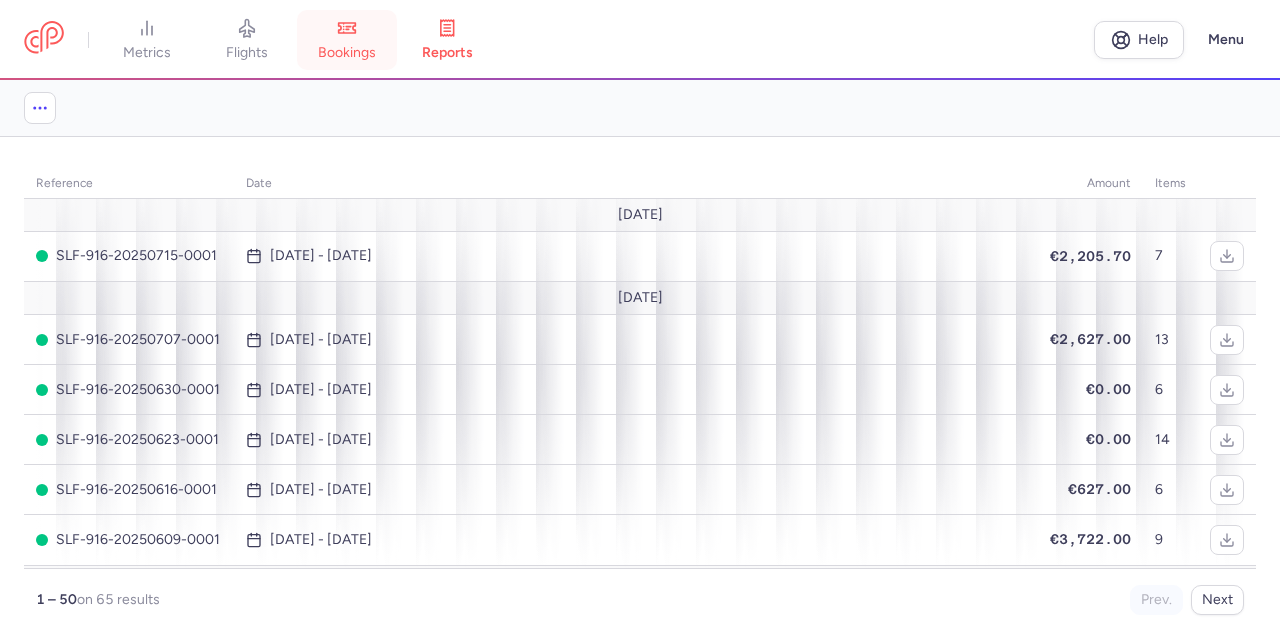 click 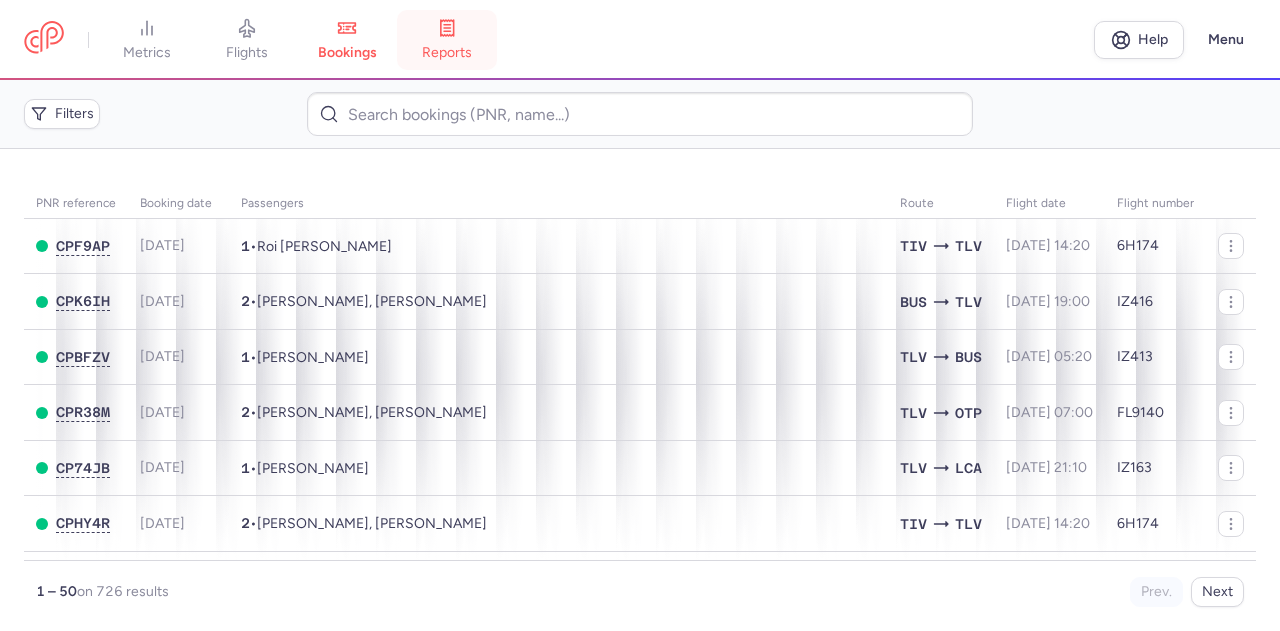 click on "reports" at bounding box center (447, 40) 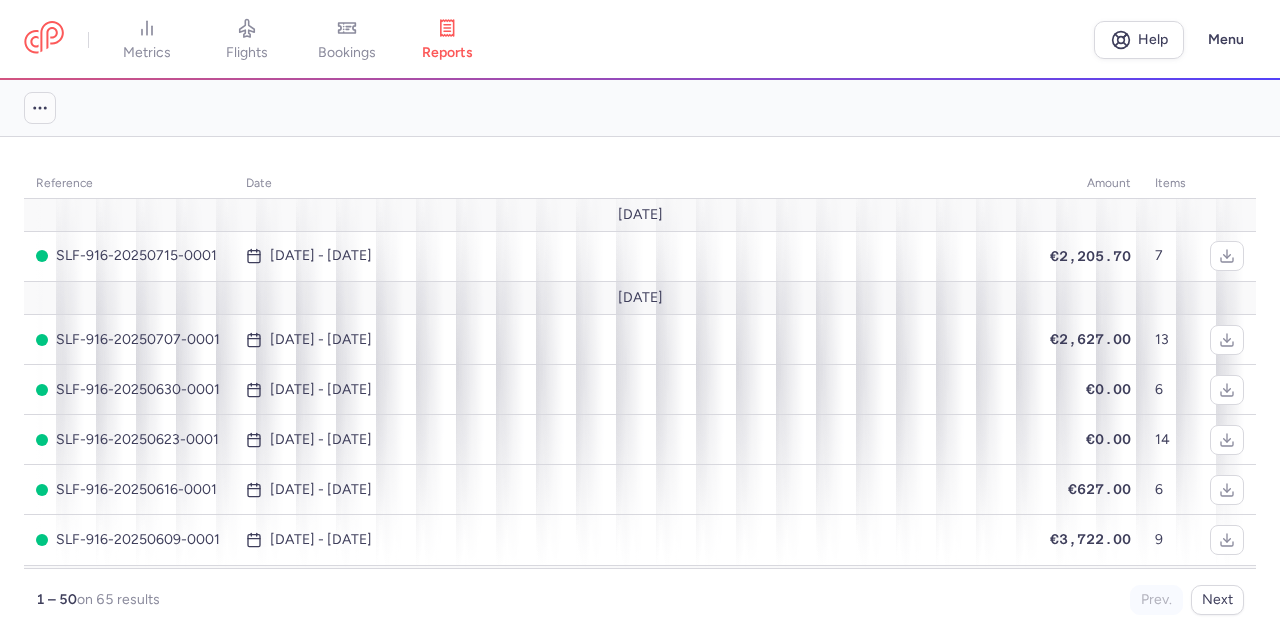 click 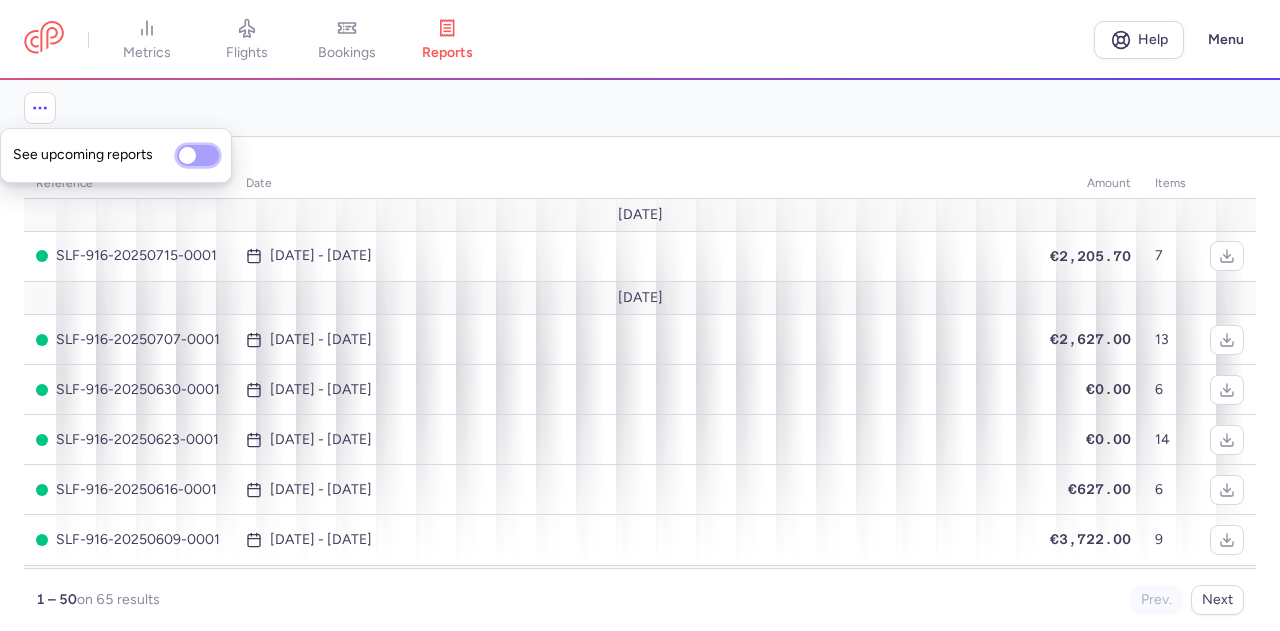 click on "See upcoming reports" at bounding box center (198, 155) 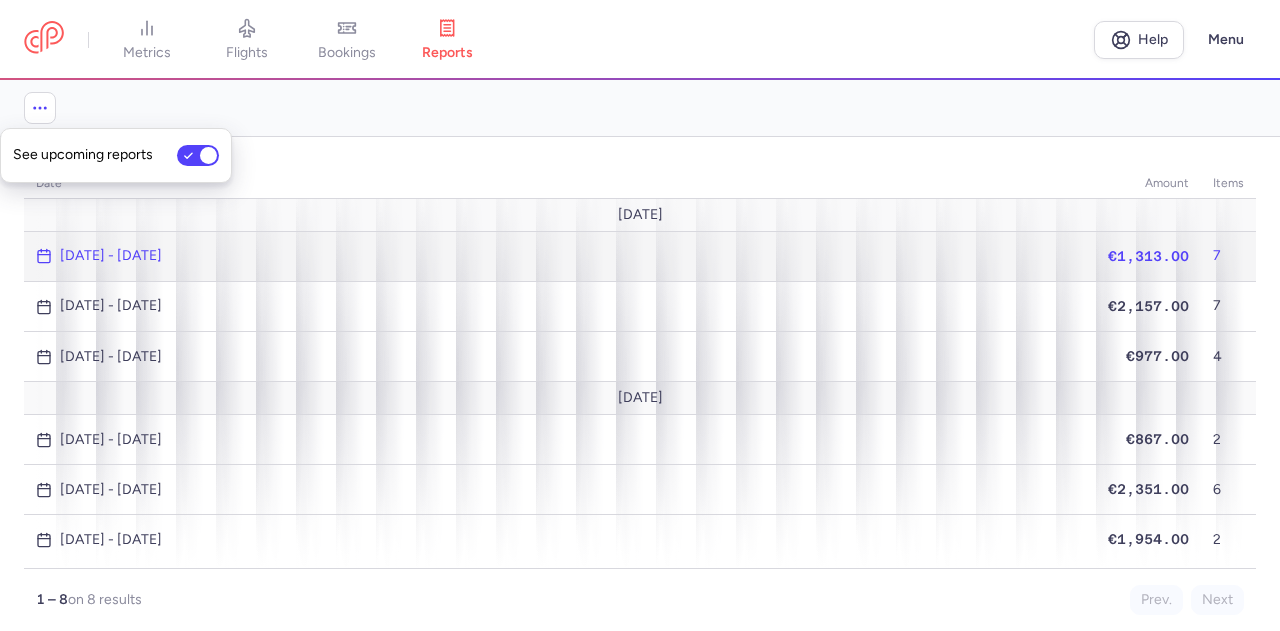 click on "[DATE] - [DATE]" 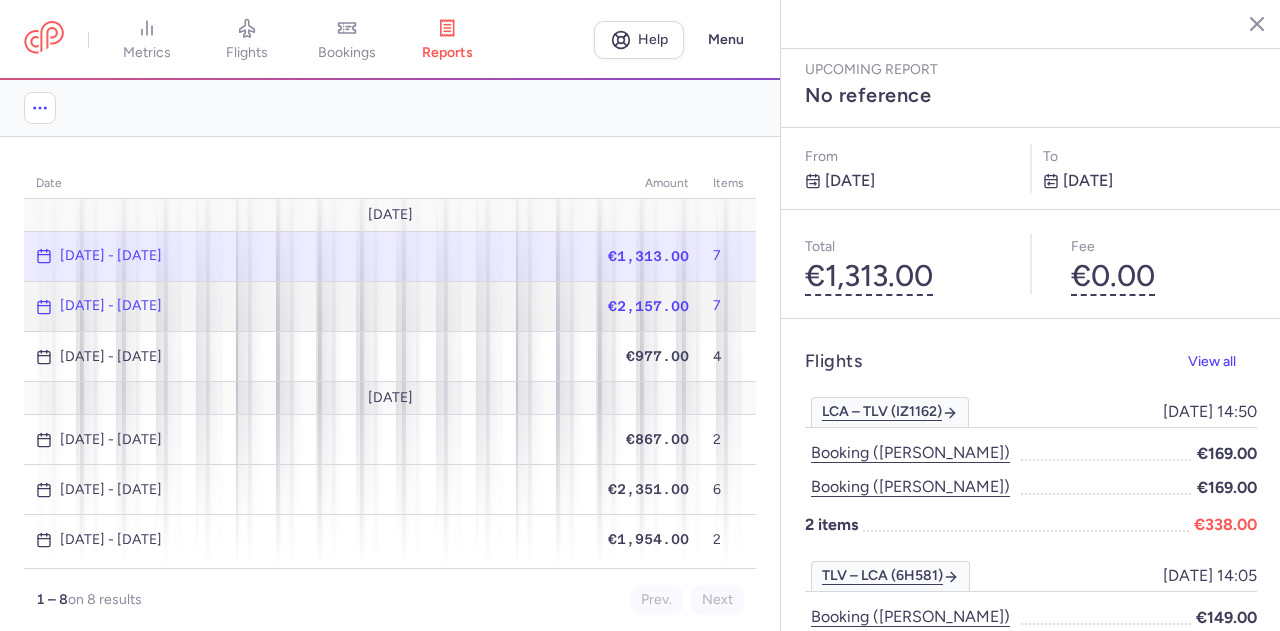 click on "[DATE] - [DATE]" 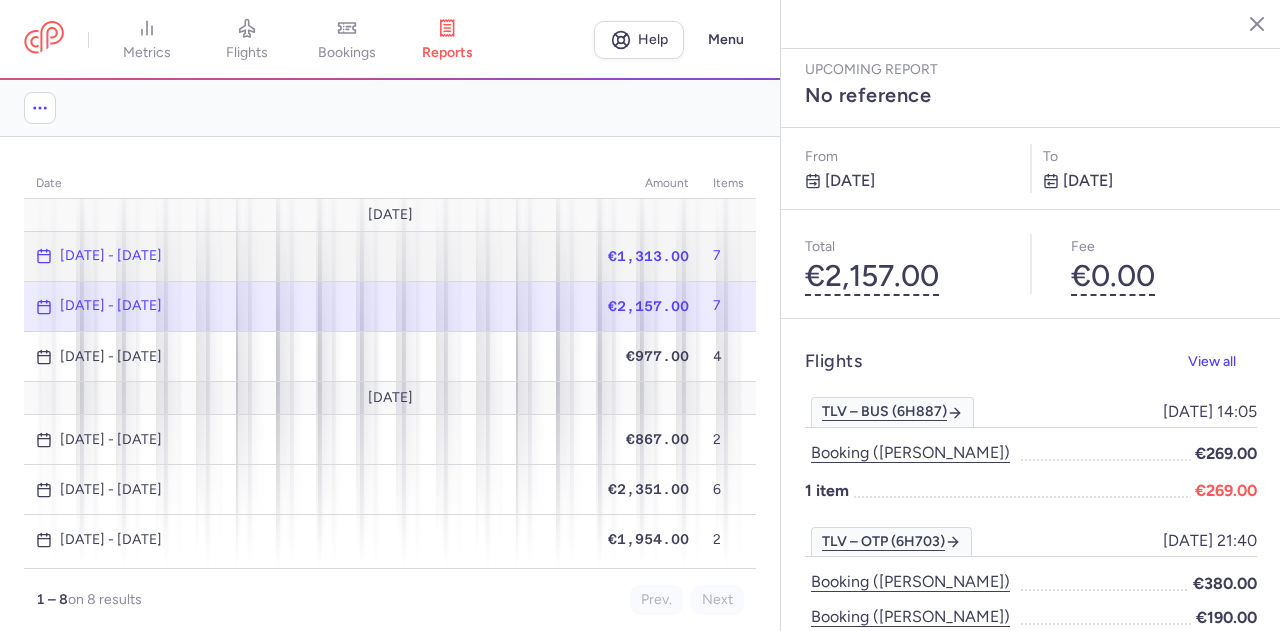 click on "[DATE] - [DATE]" 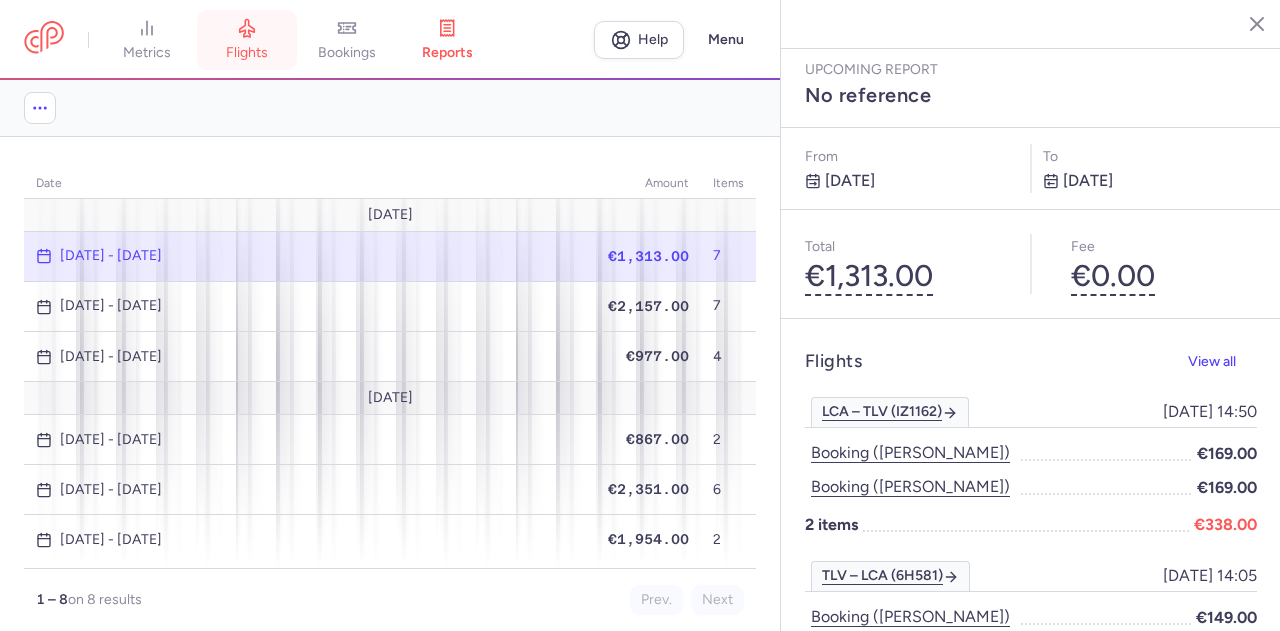 click on "flights" at bounding box center [247, 53] 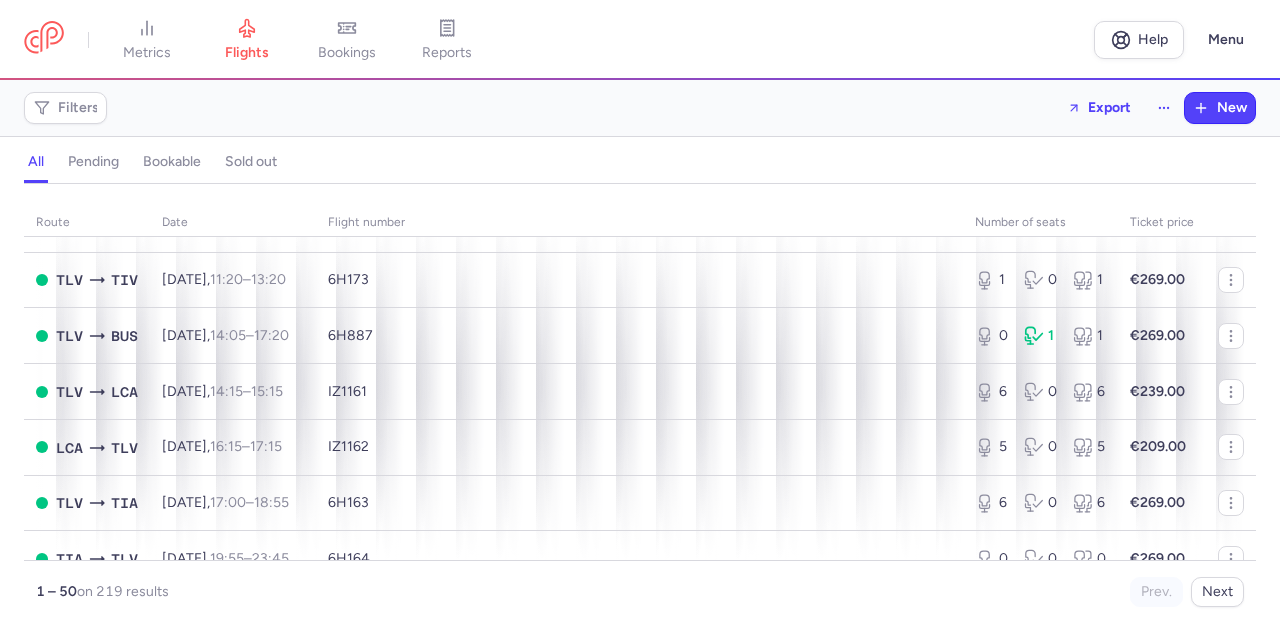 scroll, scrollTop: 1400, scrollLeft: 0, axis: vertical 